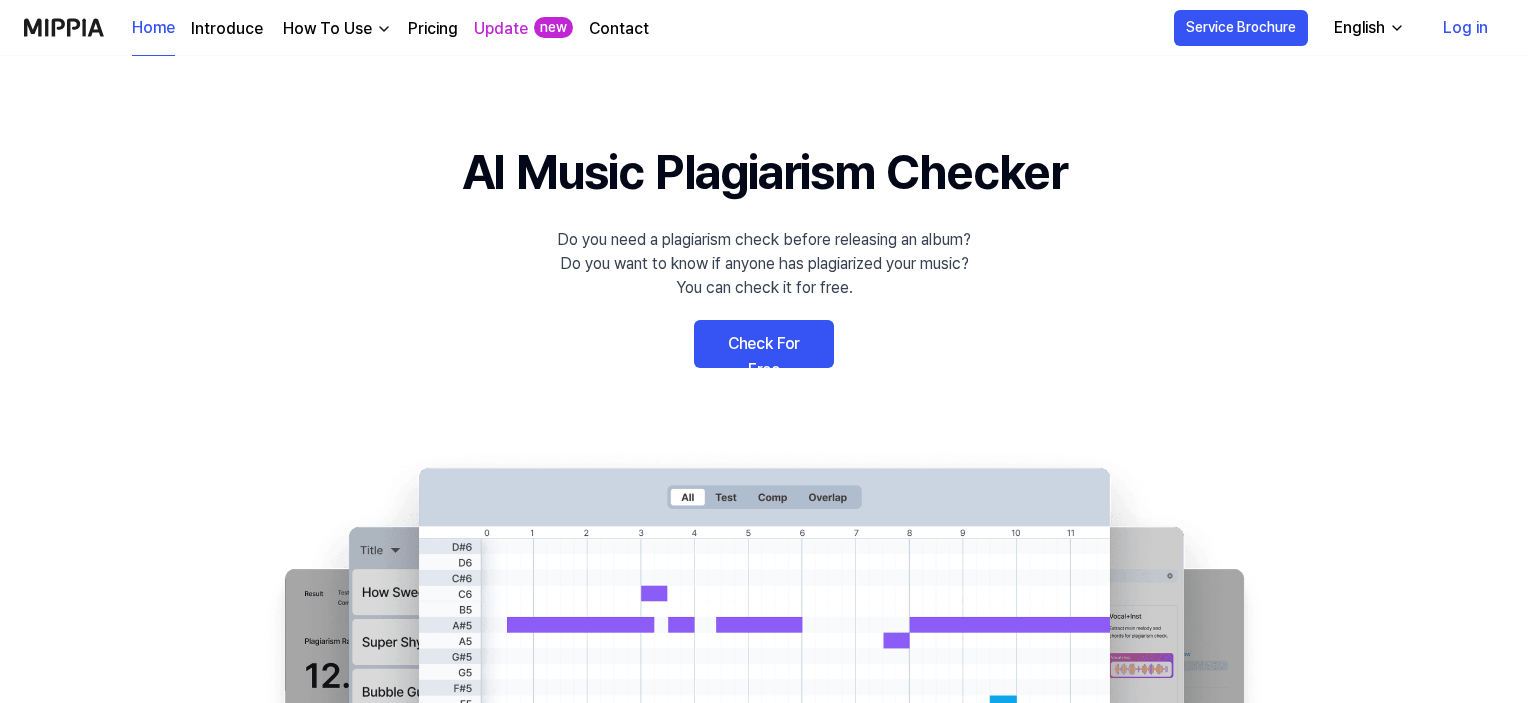 scroll, scrollTop: 0, scrollLeft: 0, axis: both 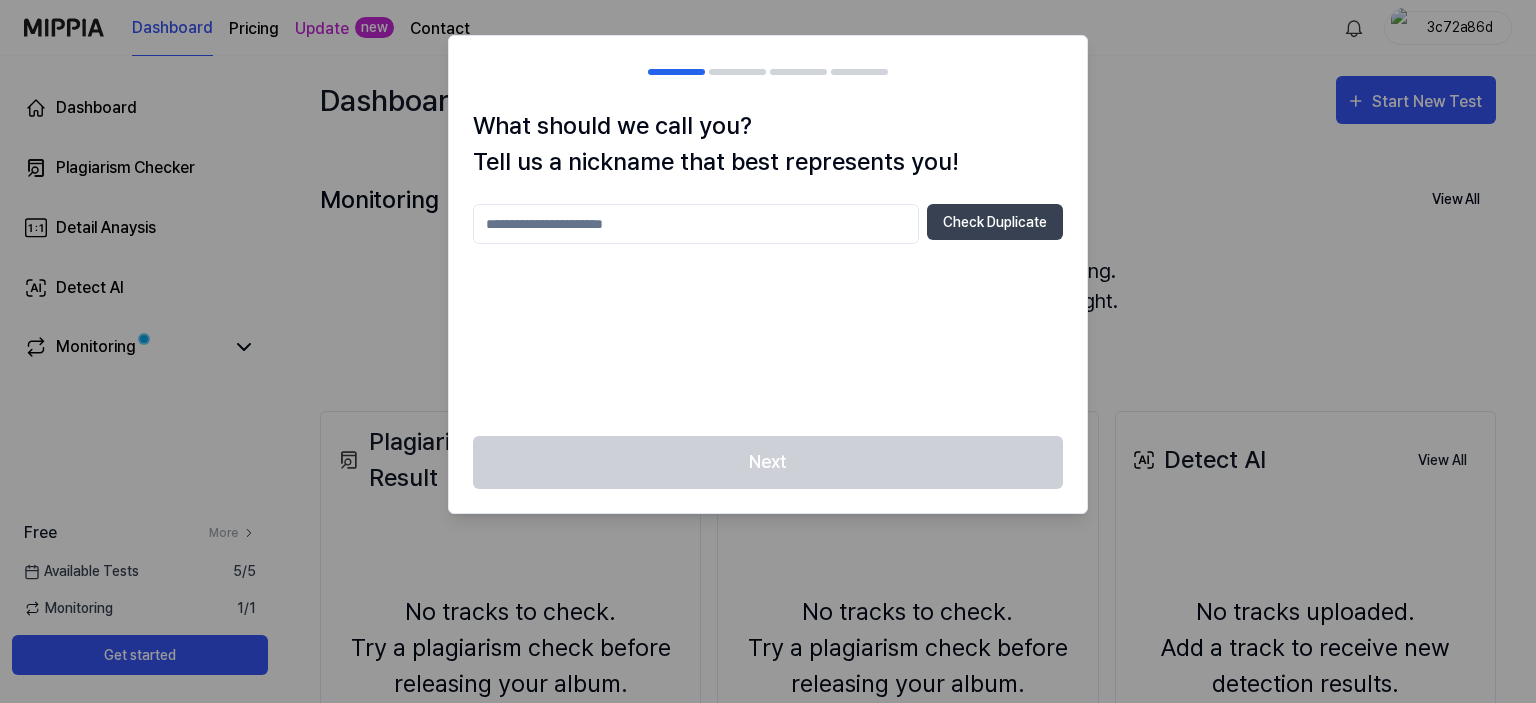 click at bounding box center (696, 224) 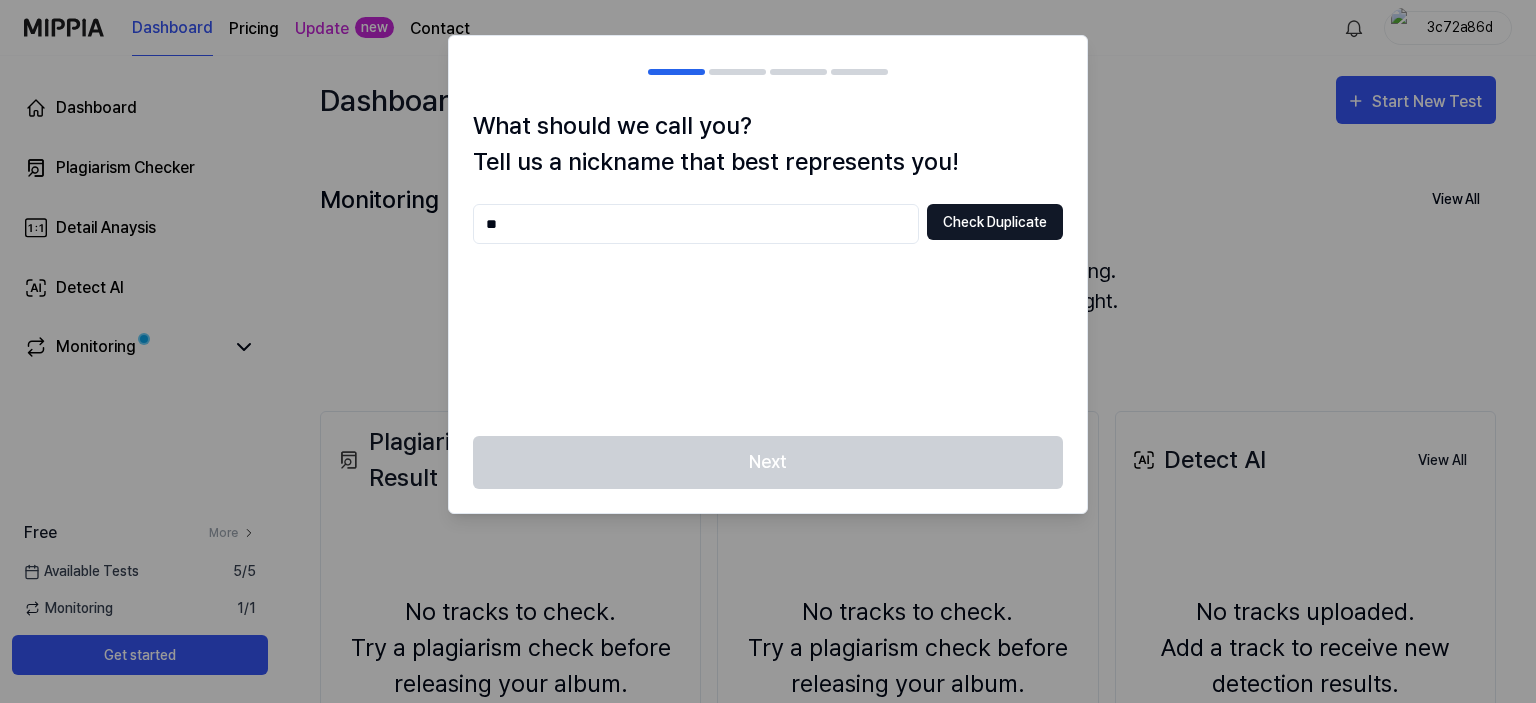 type on "**" 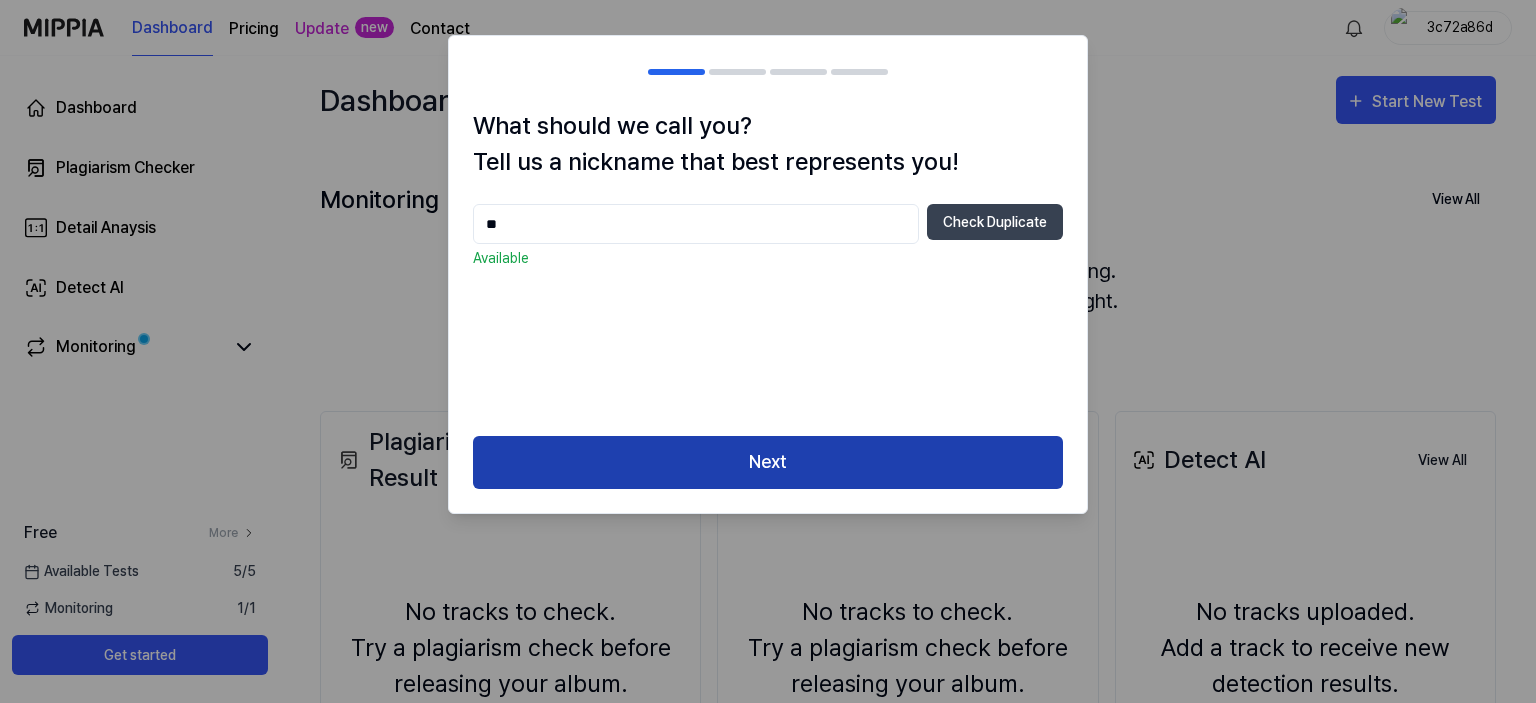 click on "Next" at bounding box center (768, 462) 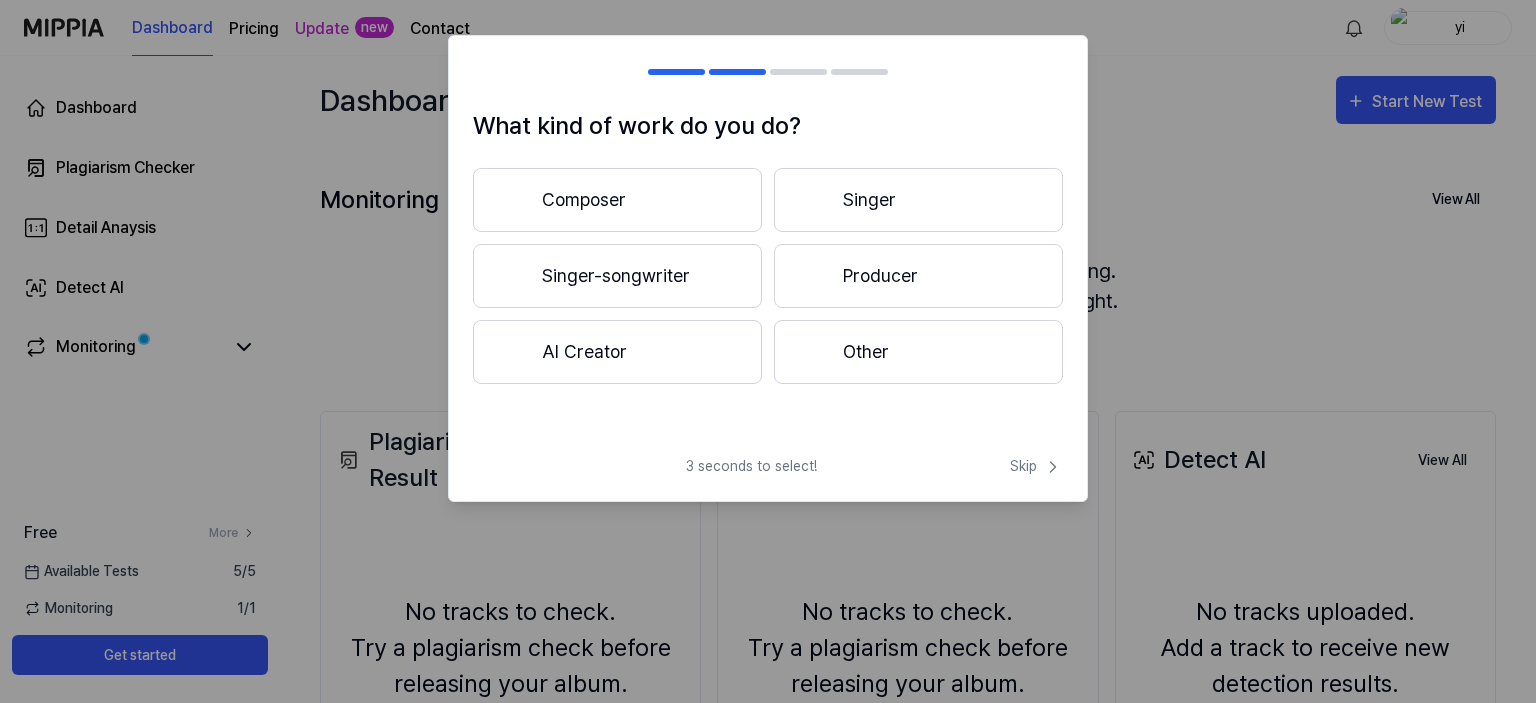click on "AI Creator" at bounding box center [617, 352] 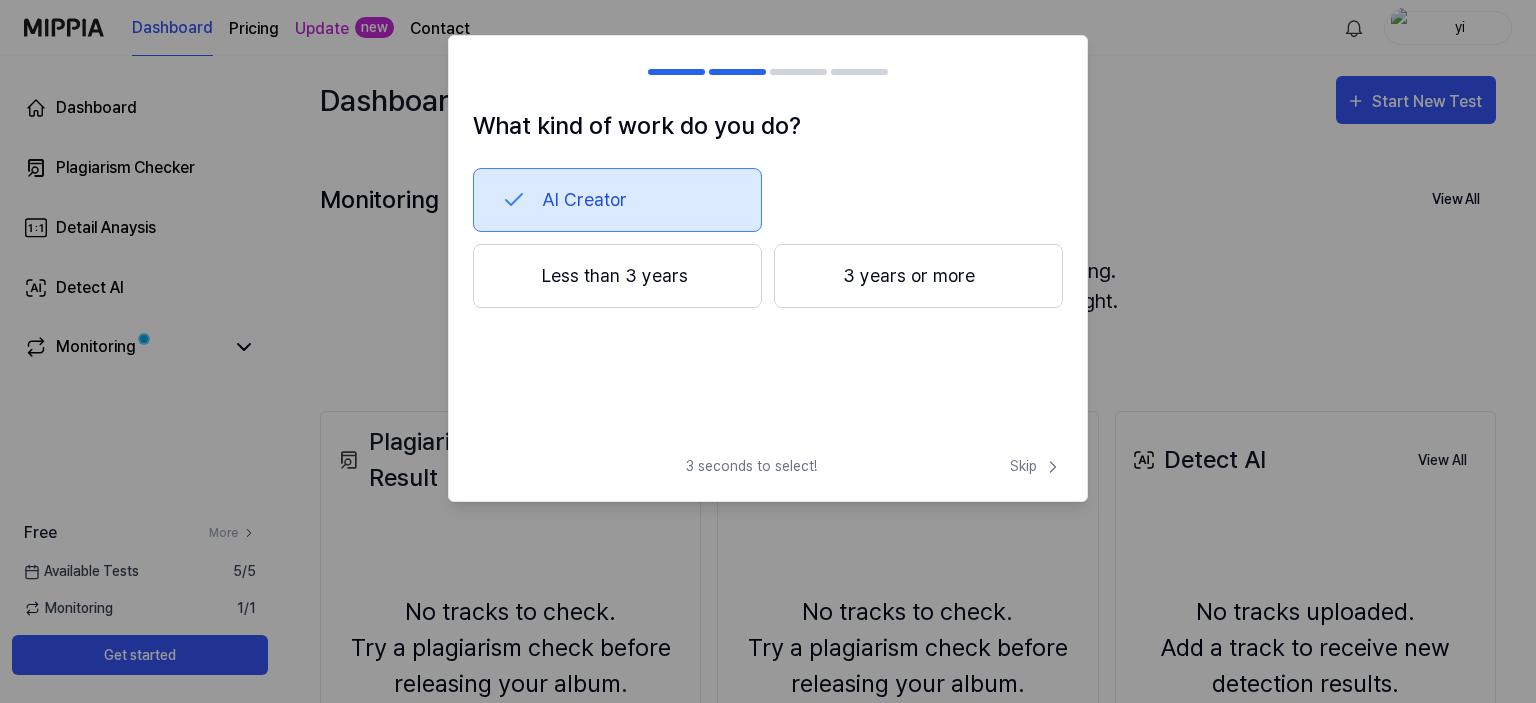 click on "Less than 3 years" at bounding box center [617, 276] 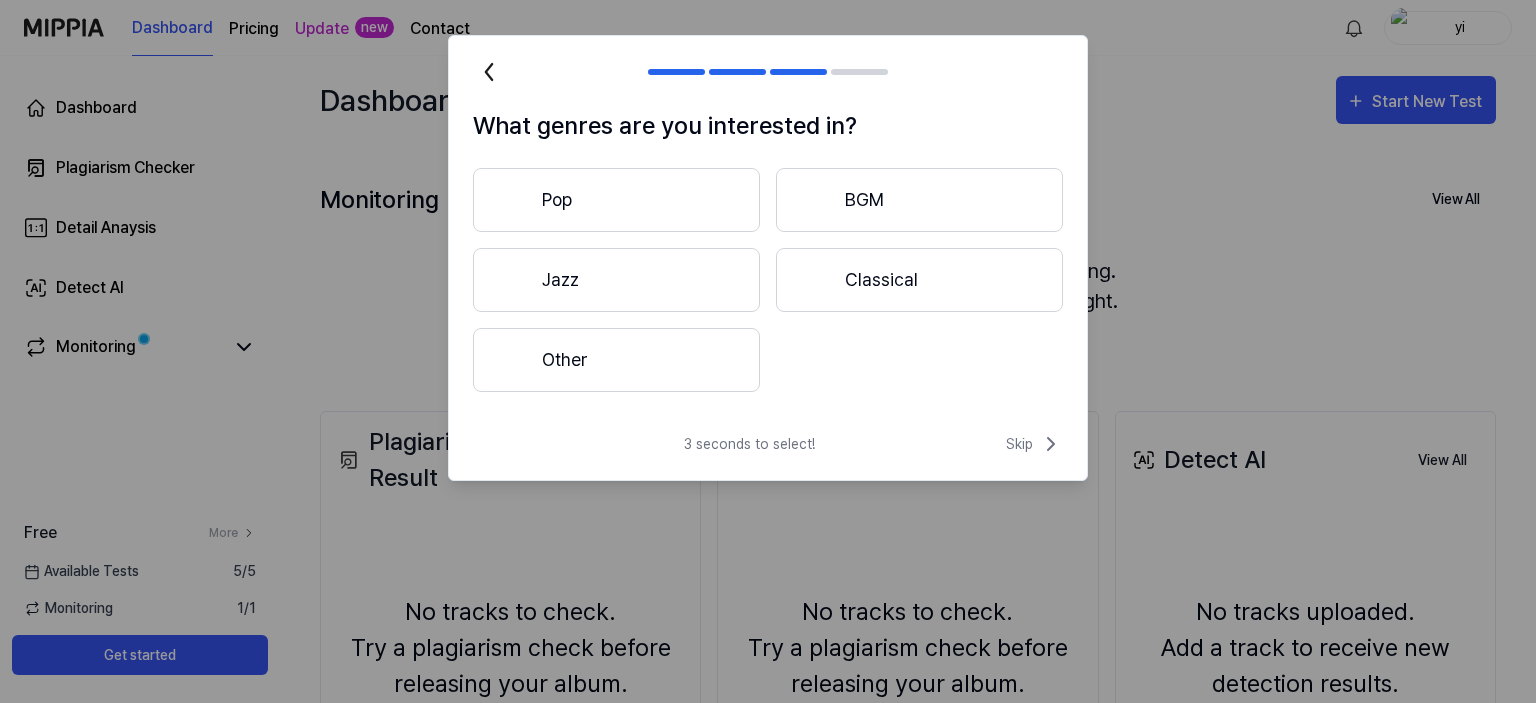 click on "Pop" at bounding box center (616, 200) 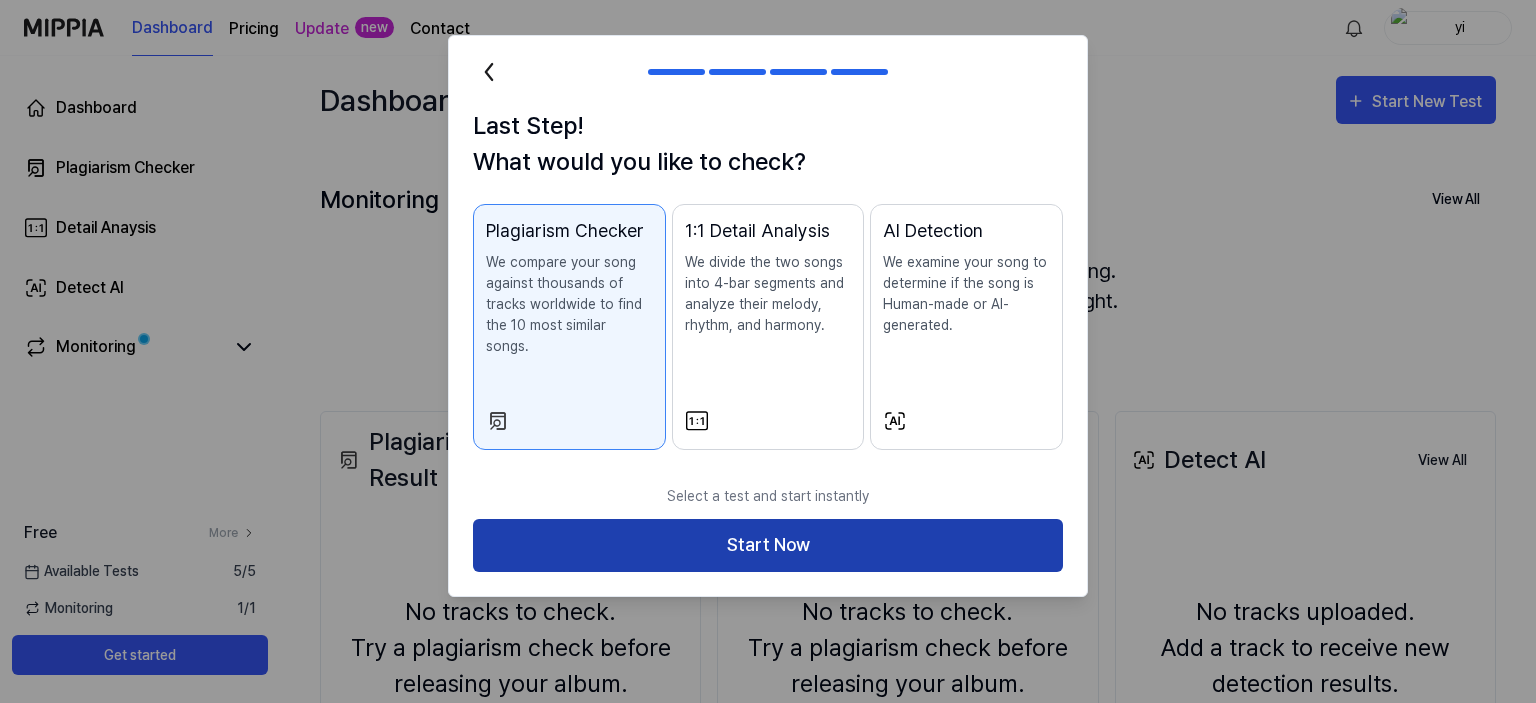 click on "Start Now" at bounding box center [768, 545] 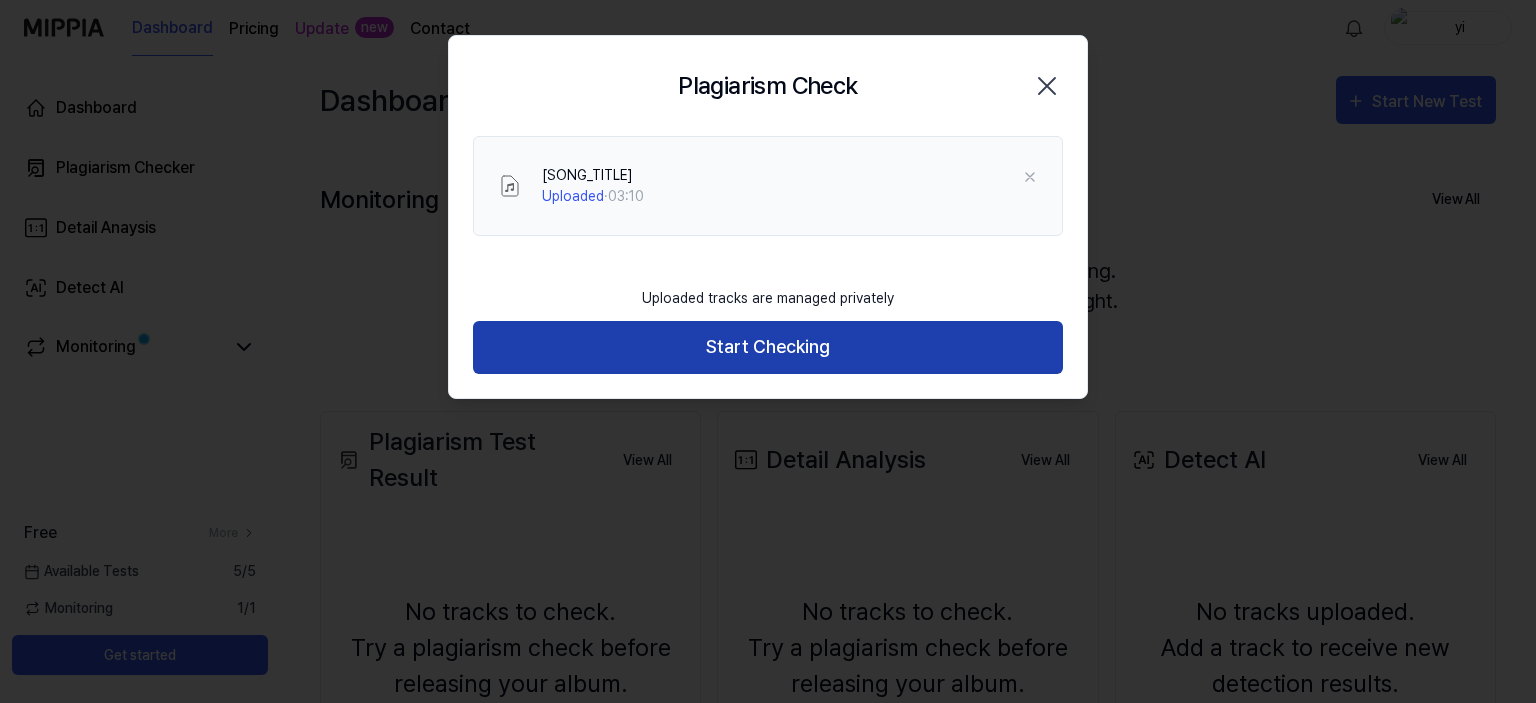 click on "Start Checking" at bounding box center (768, 347) 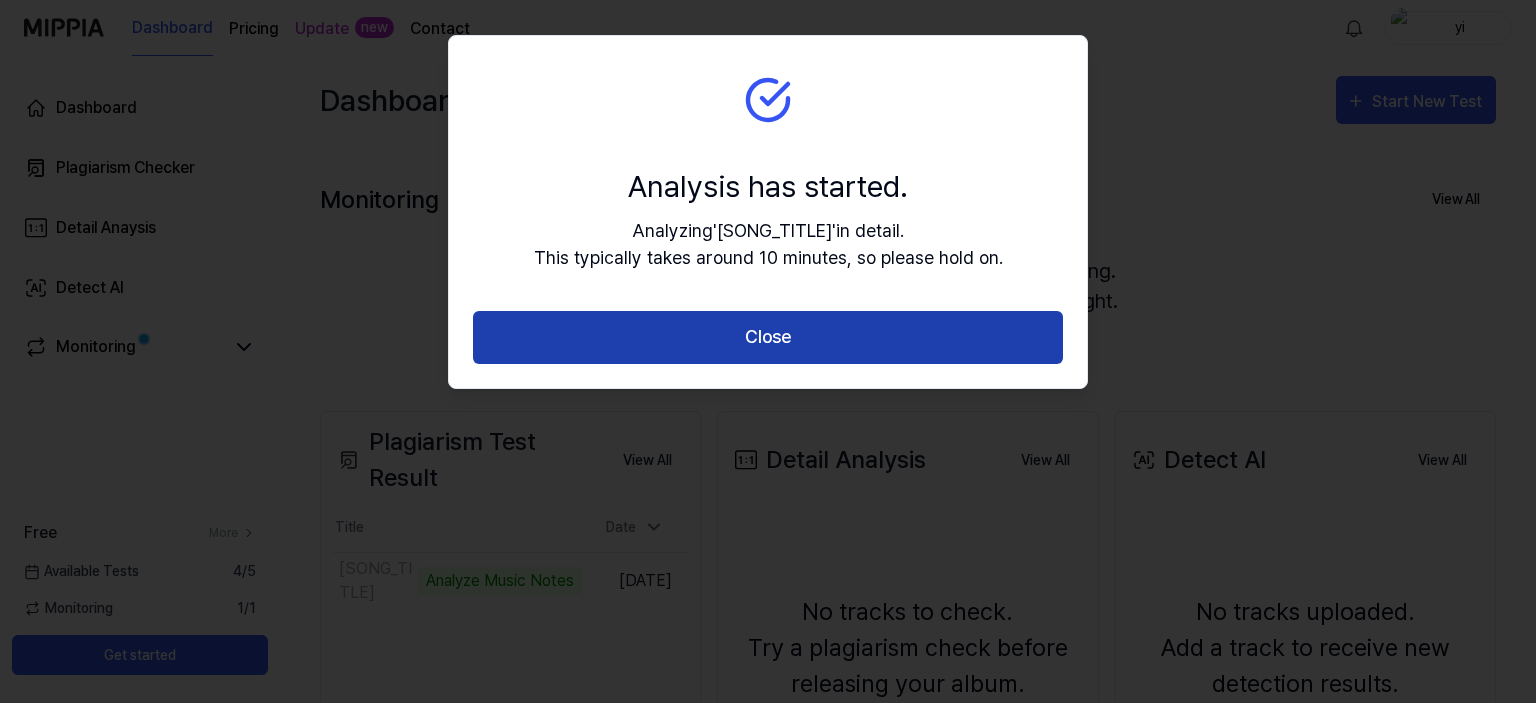 click on "Close" at bounding box center (768, 337) 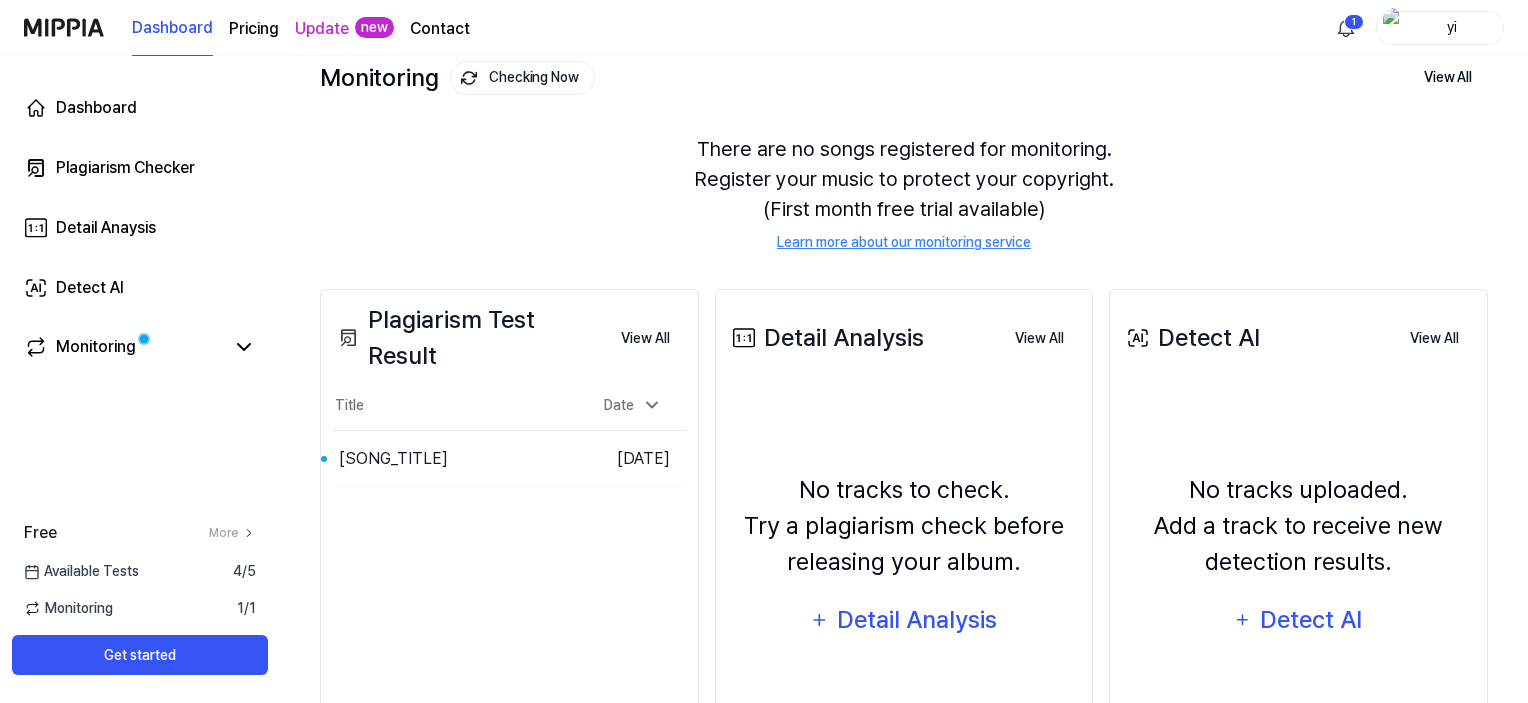 scroll, scrollTop: 156, scrollLeft: 0, axis: vertical 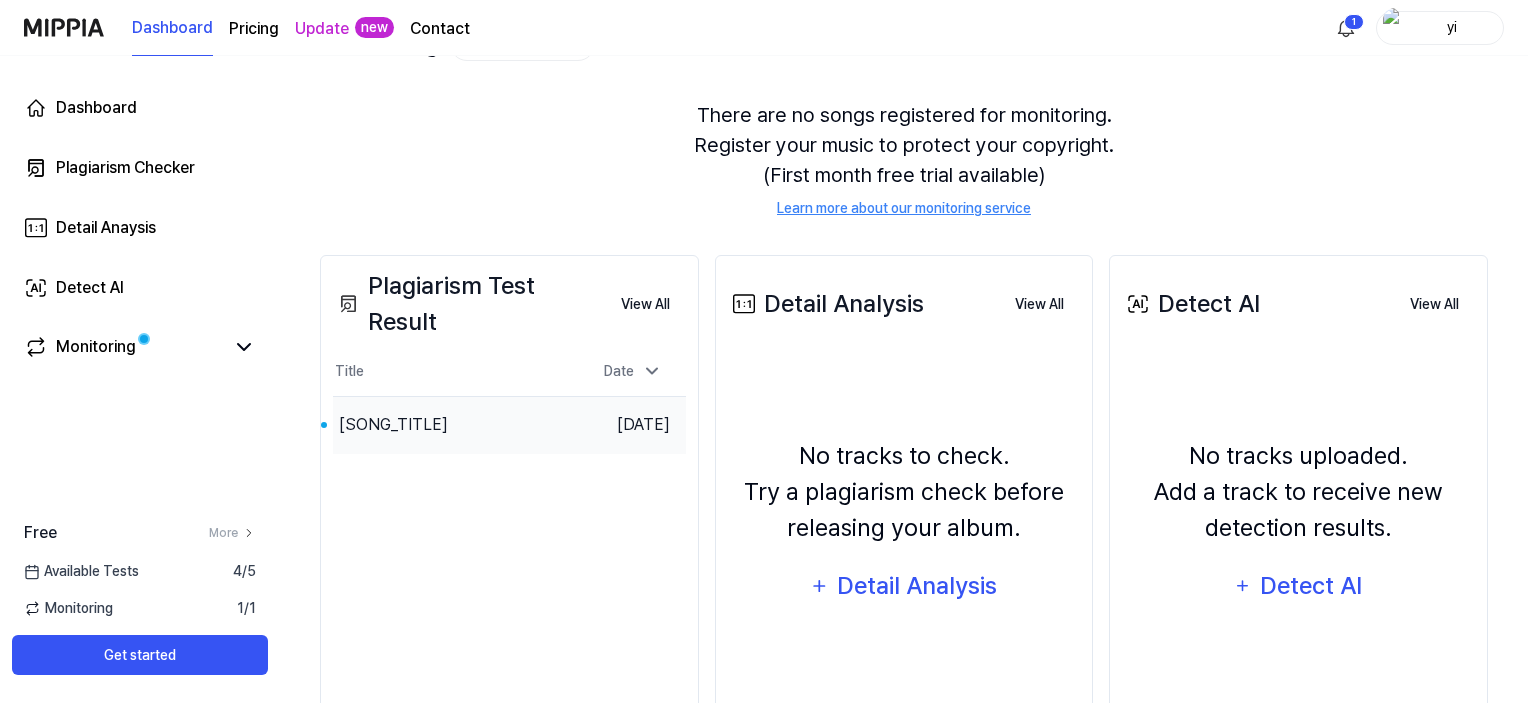 click on "Delulu Delusional" at bounding box center [456, 425] 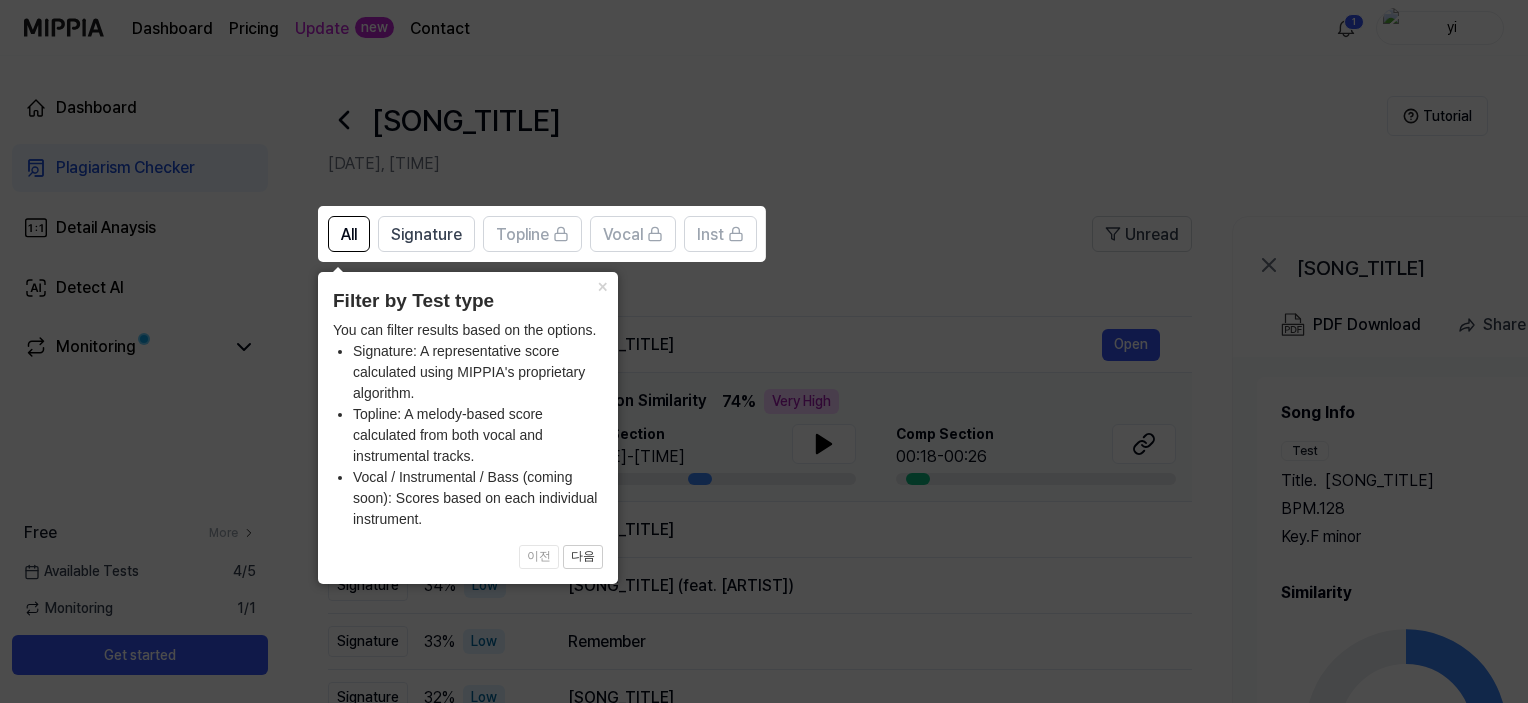 click 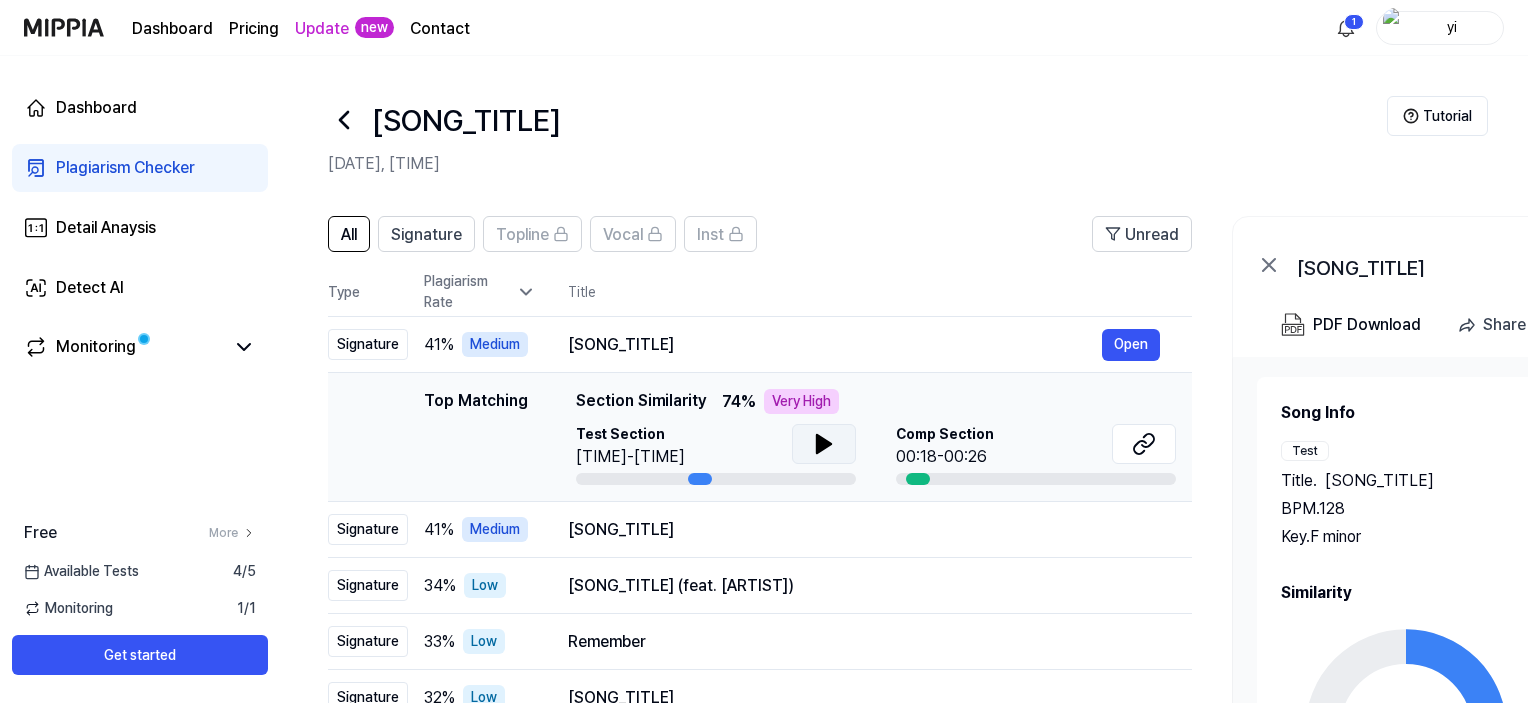 click at bounding box center [824, 444] 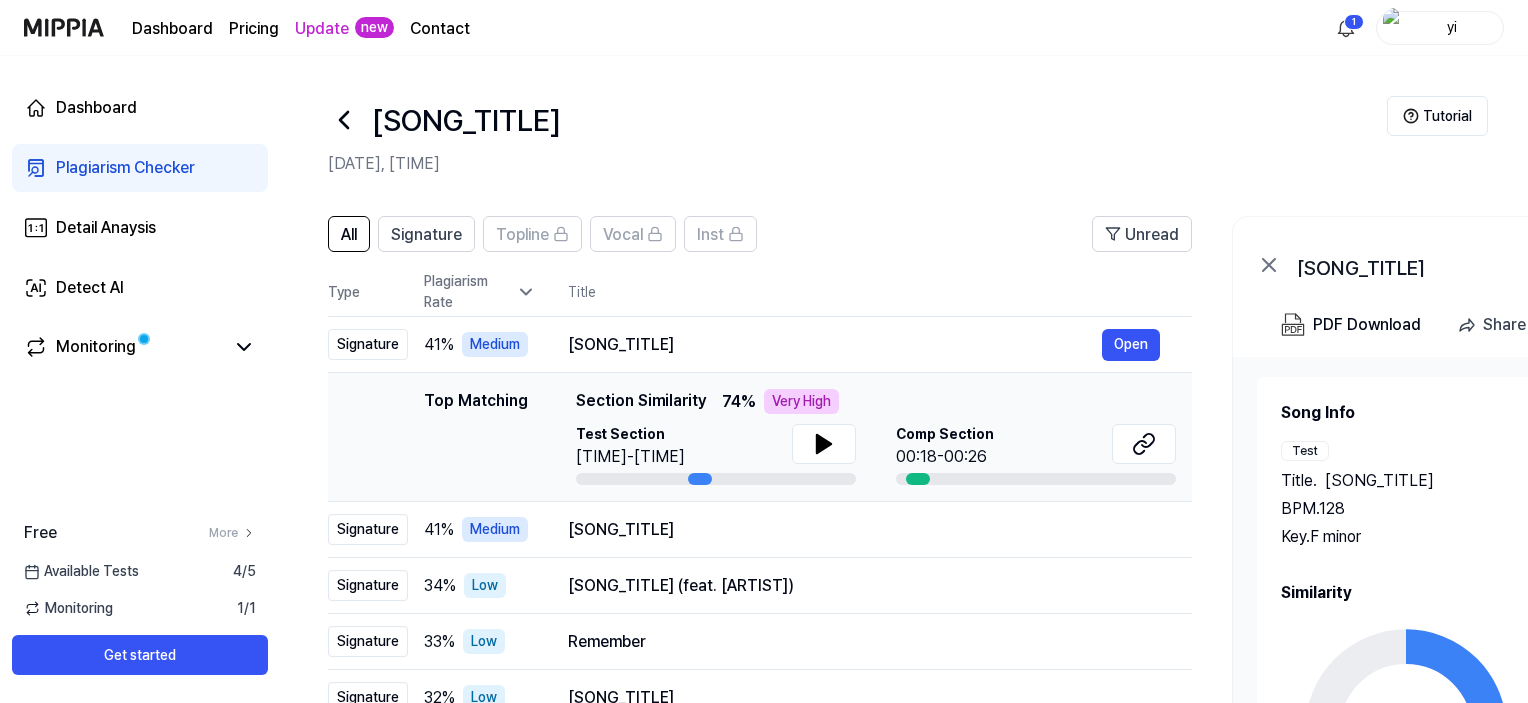 click on "Comp Section 00:18-00:26" at bounding box center [1036, 446] 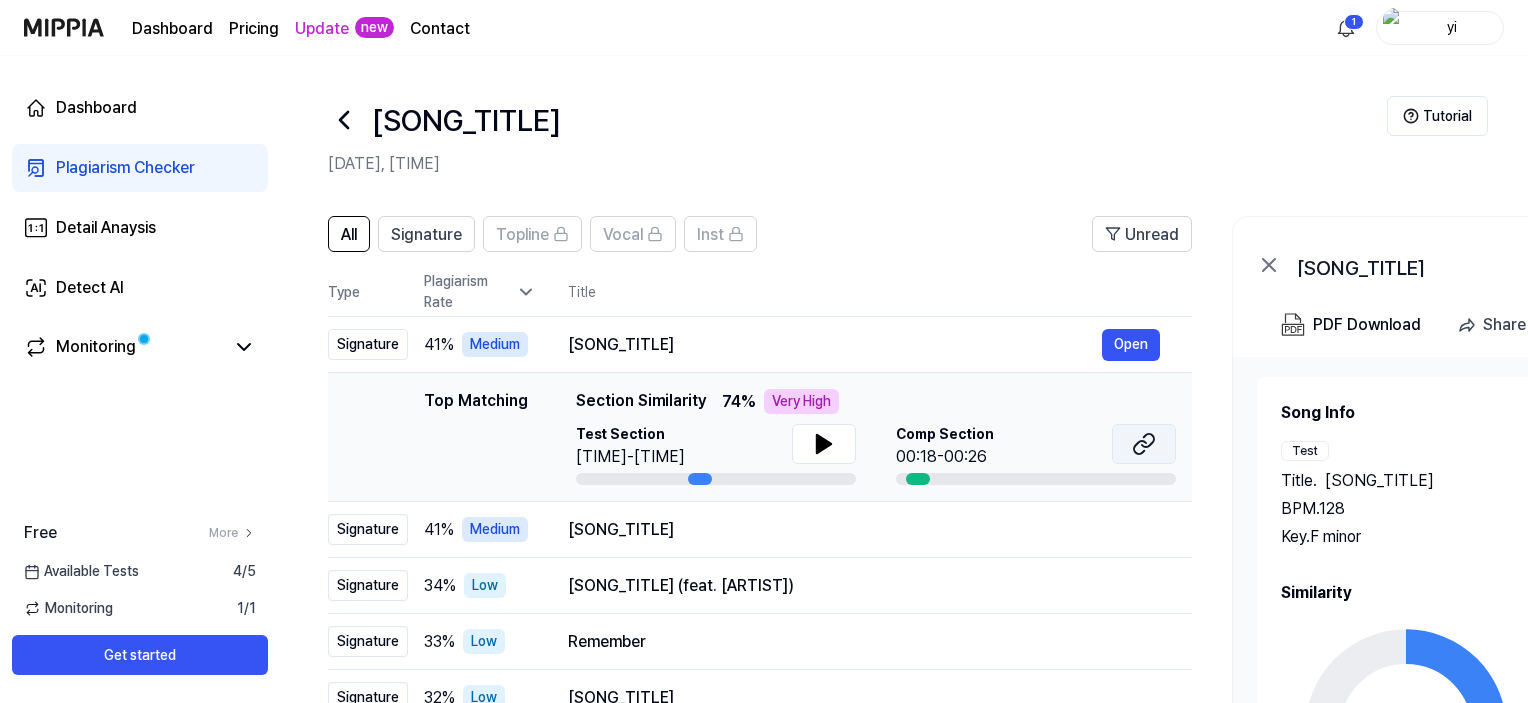 click 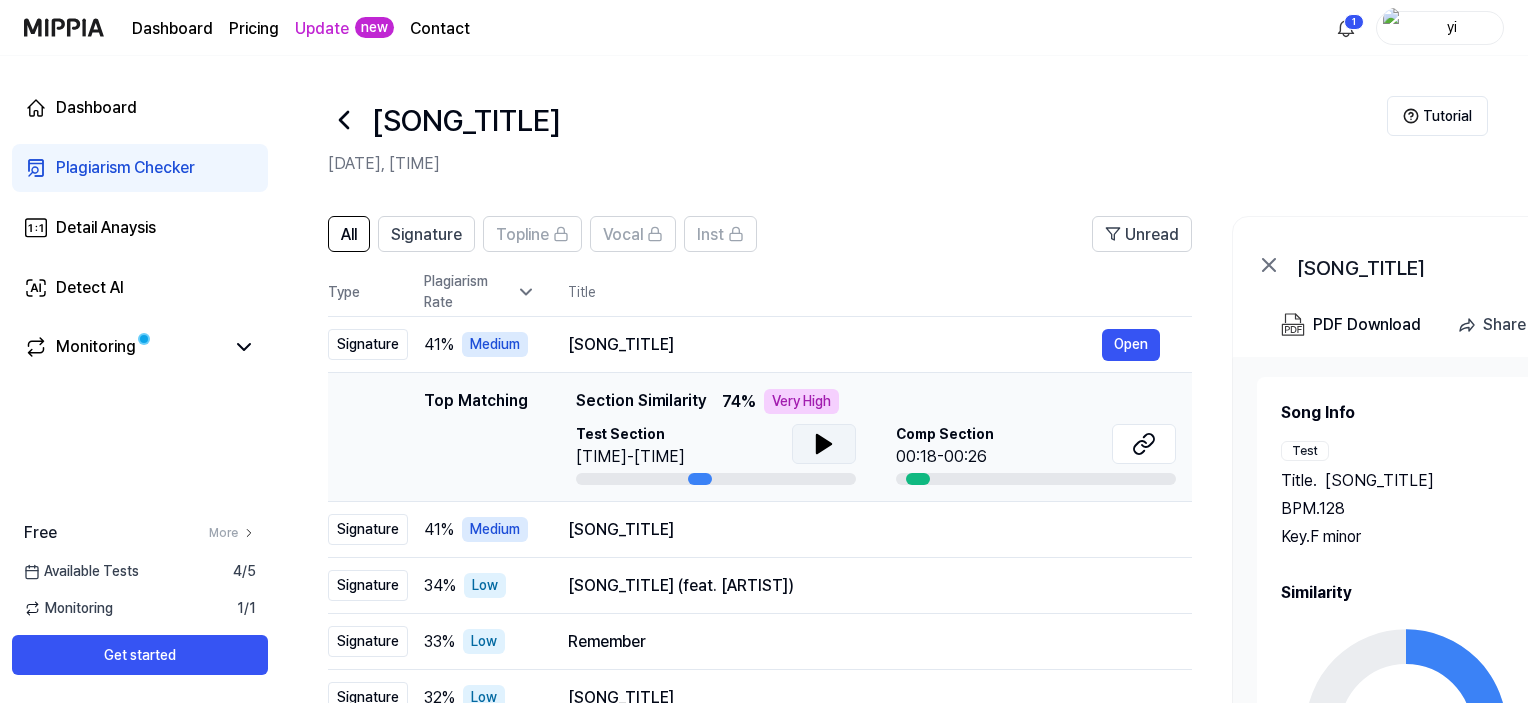 click 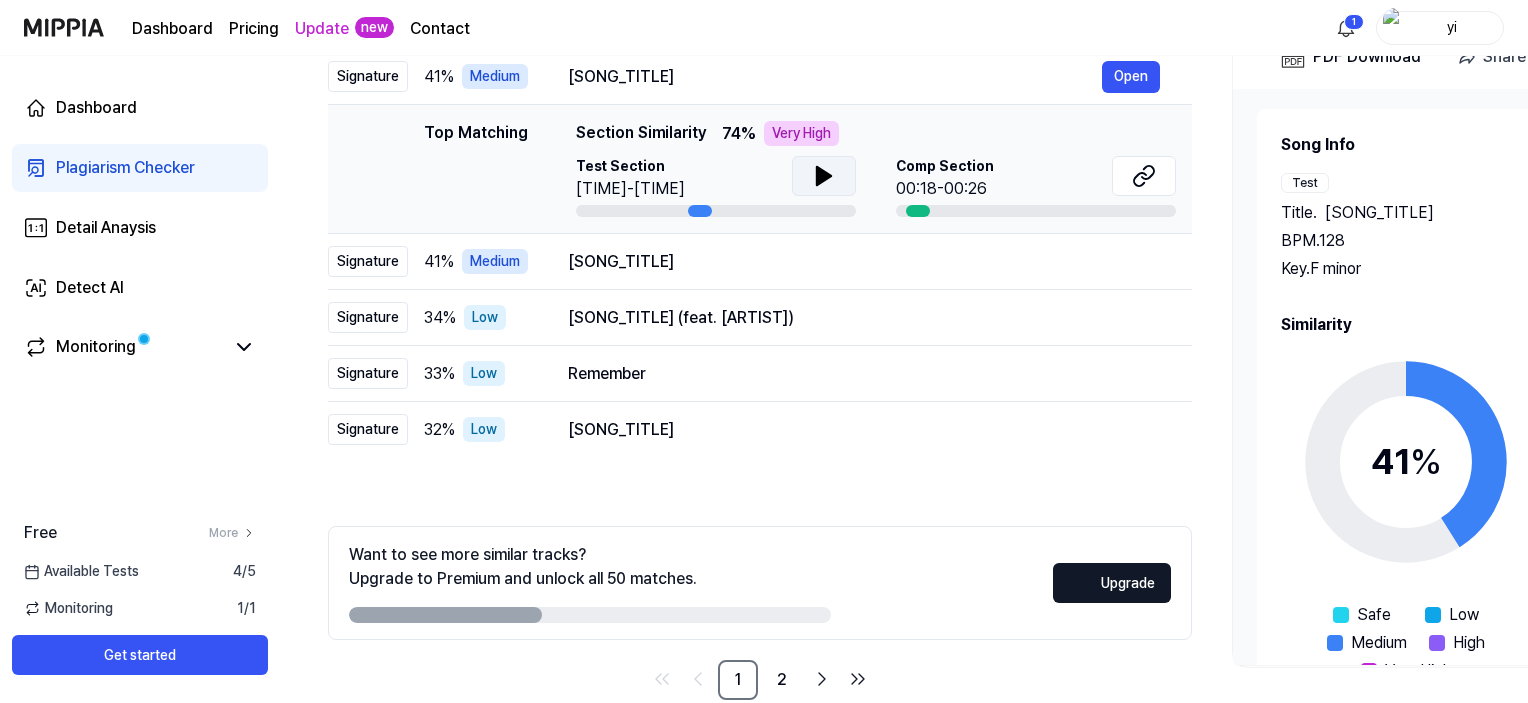 scroll, scrollTop: 304, scrollLeft: 0, axis: vertical 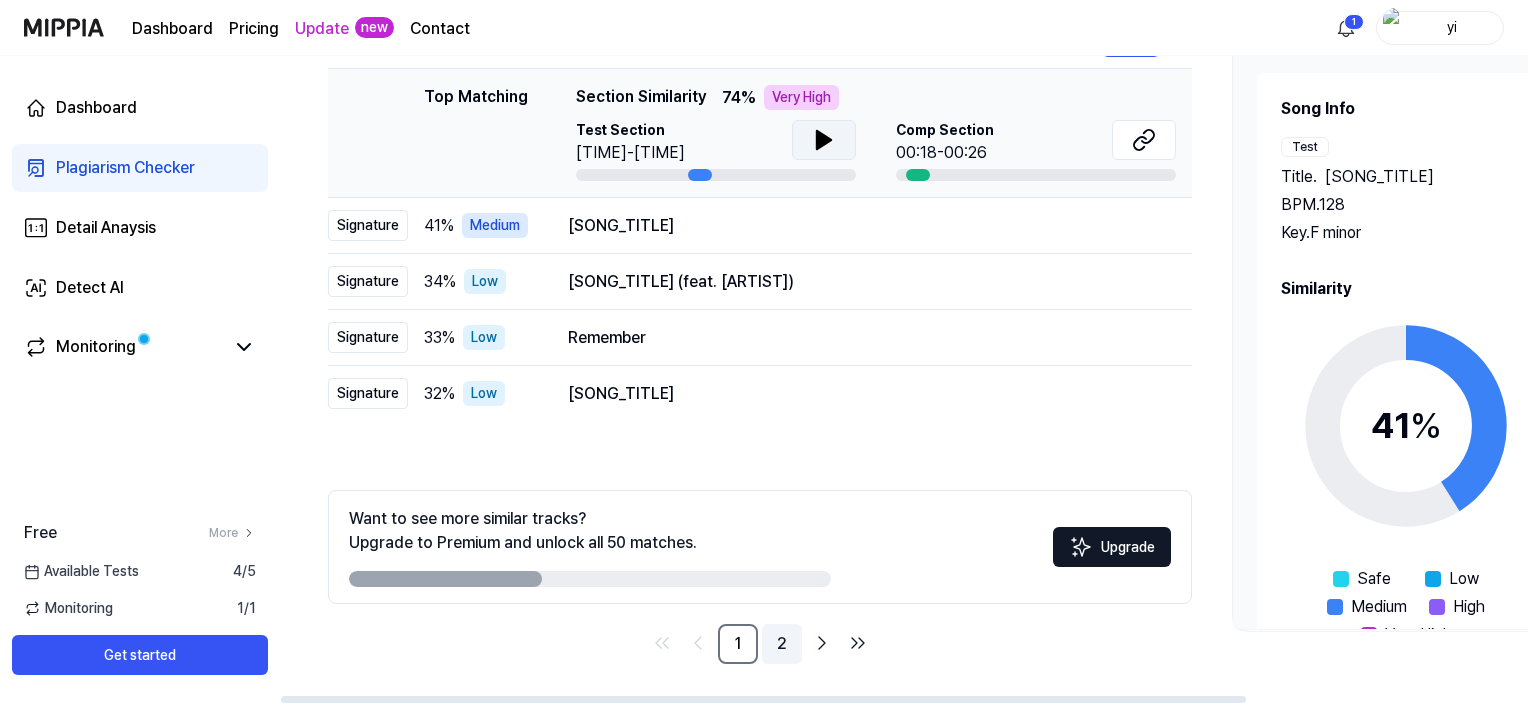 click on "2" at bounding box center (782, 644) 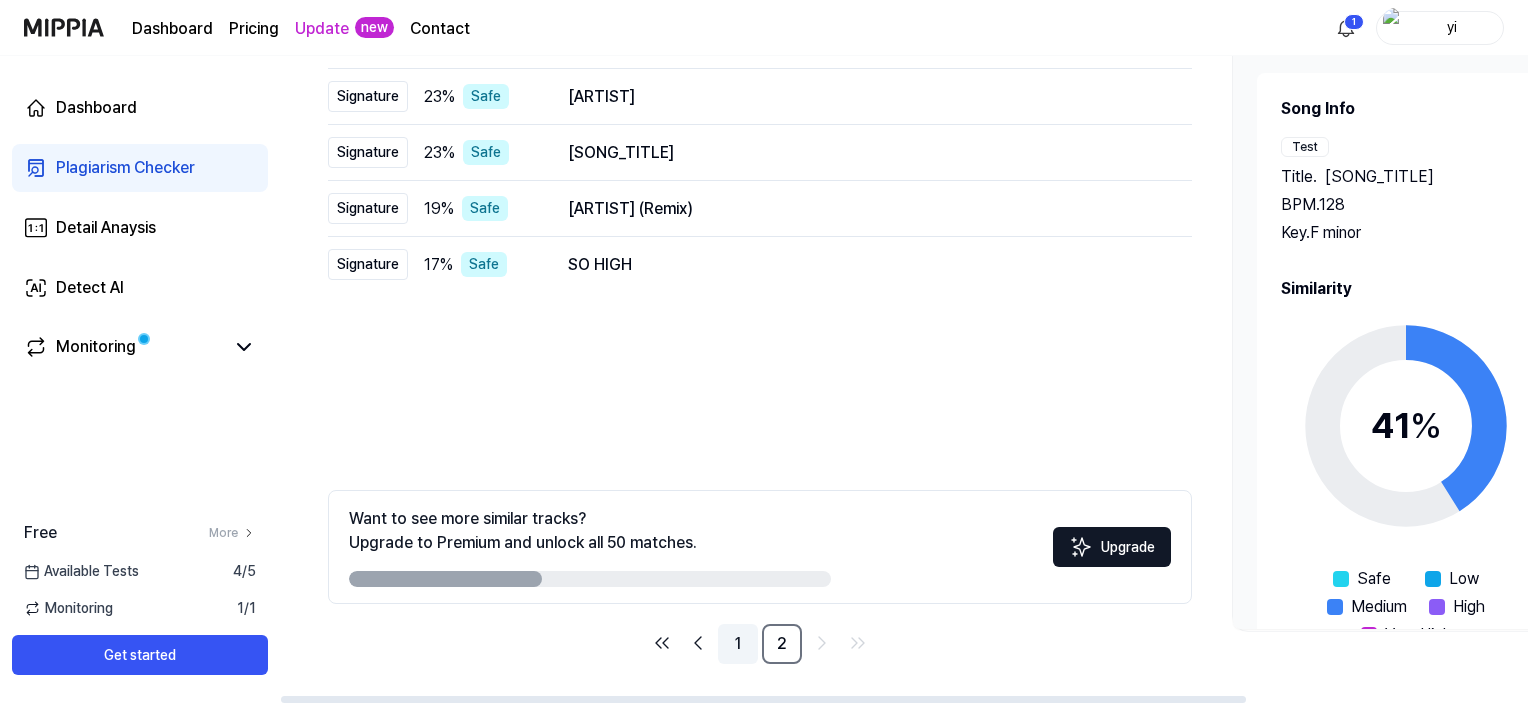 click on "1" at bounding box center (738, 644) 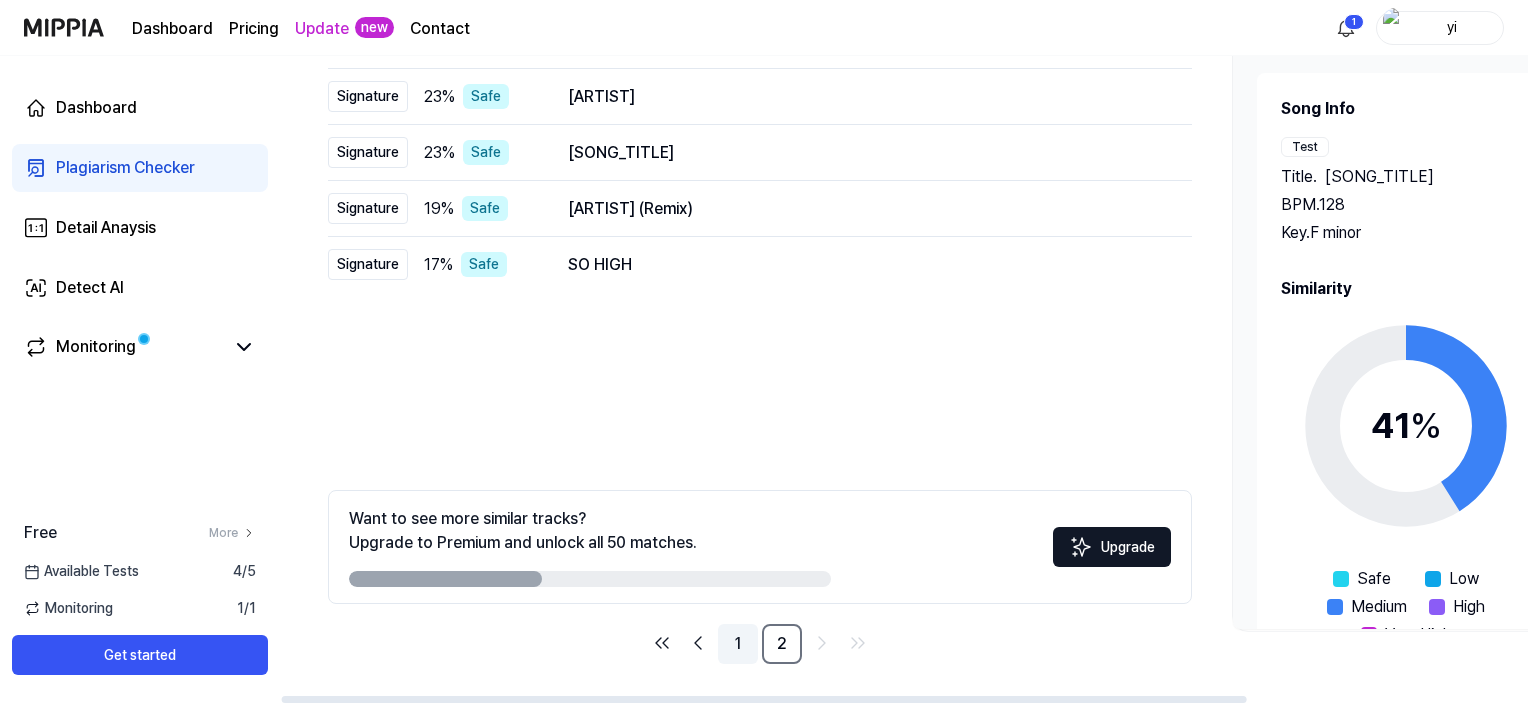scroll, scrollTop: 0, scrollLeft: 0, axis: both 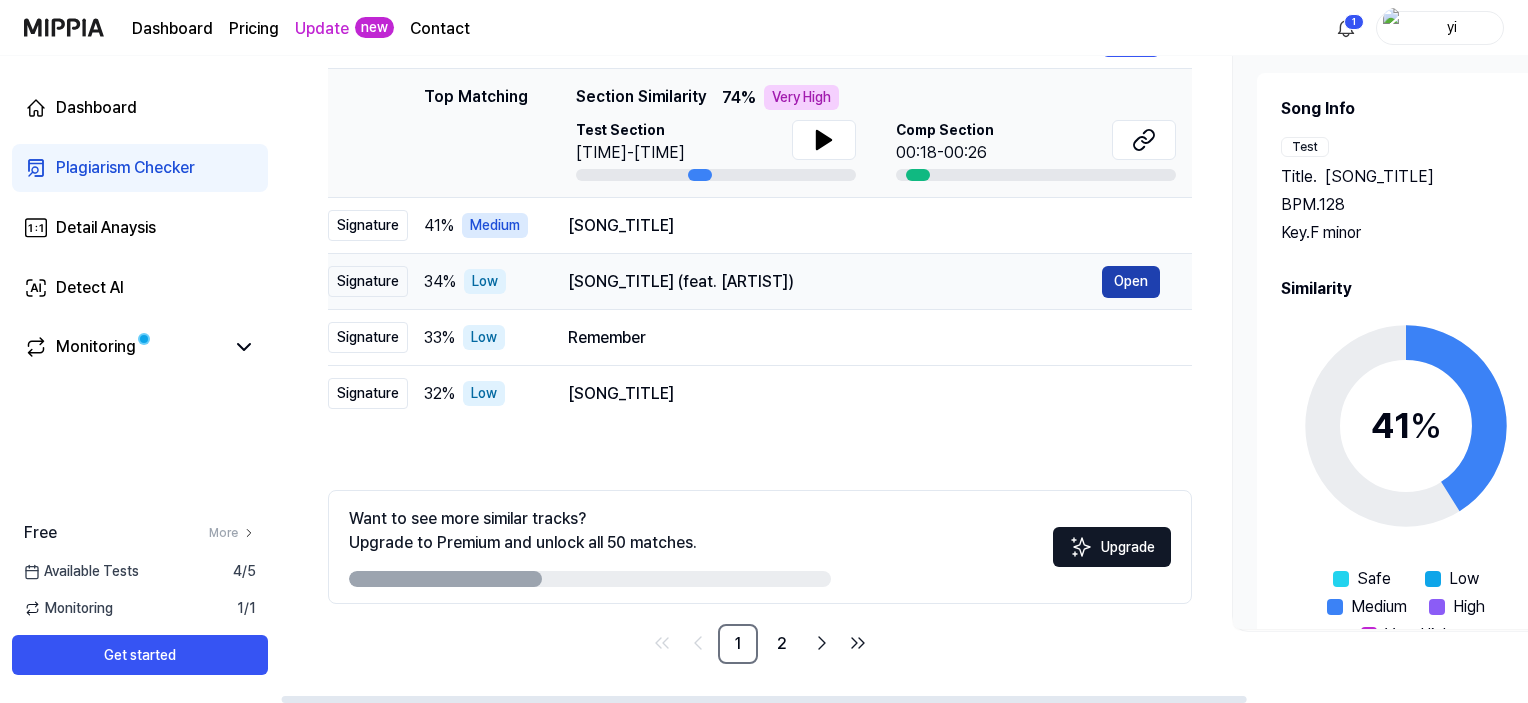 click on "Open" at bounding box center [1131, 282] 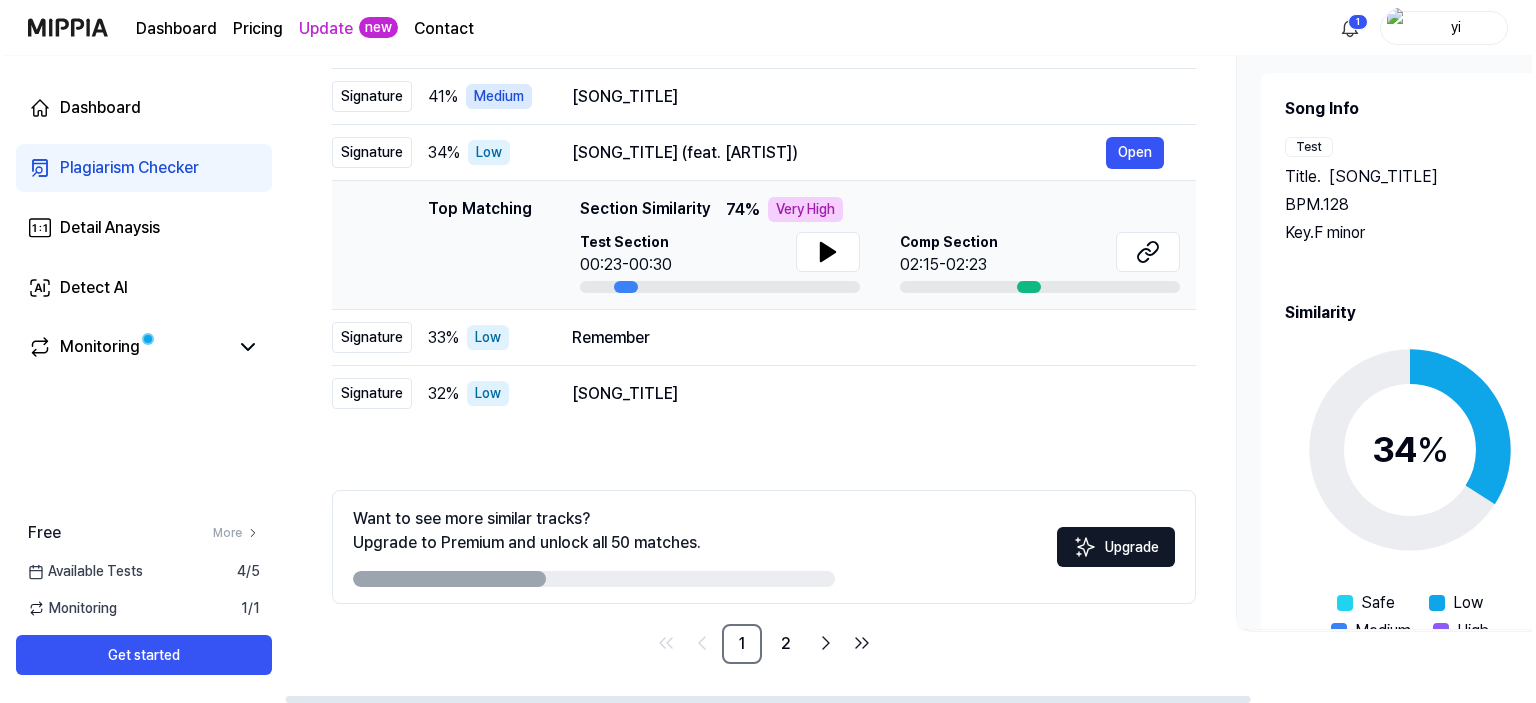 scroll, scrollTop: 0, scrollLeft: 0, axis: both 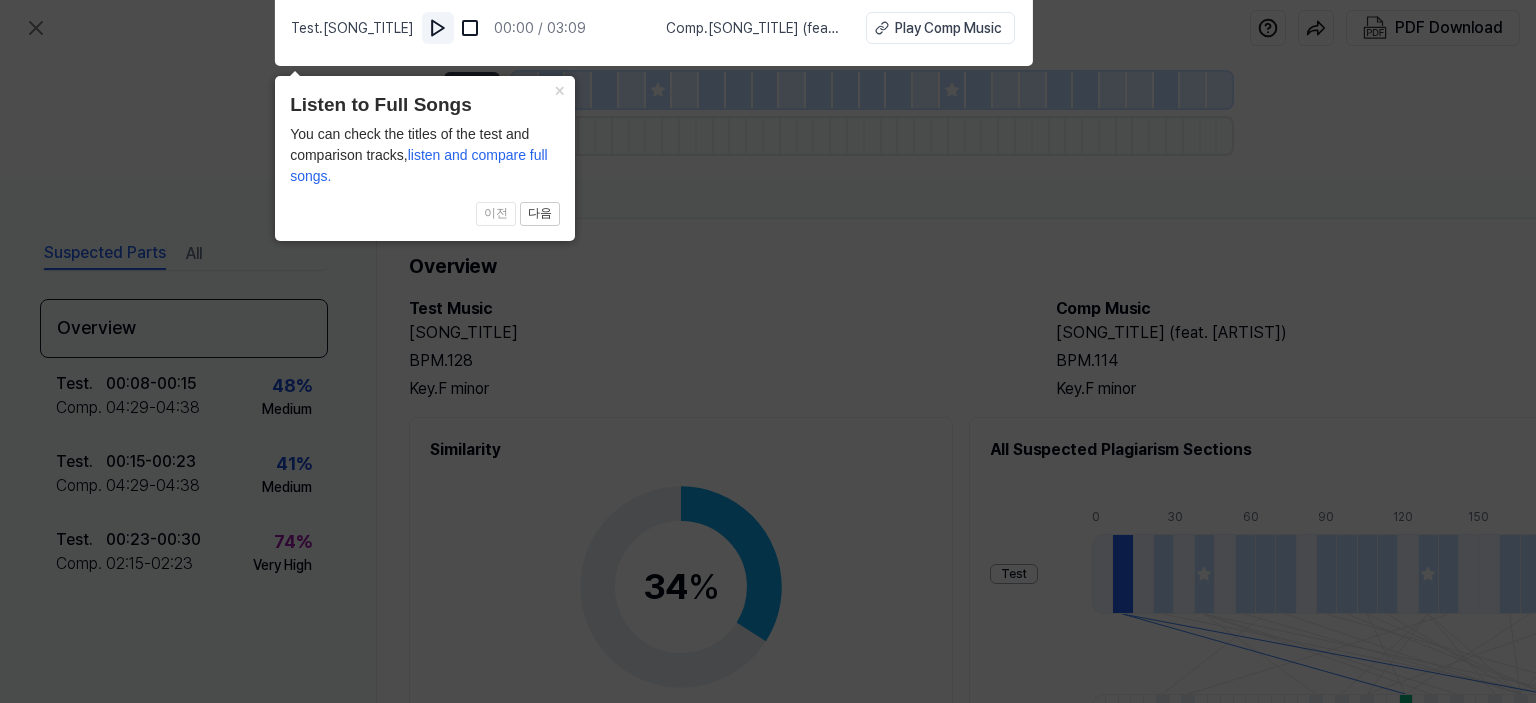 click at bounding box center [438, 28] 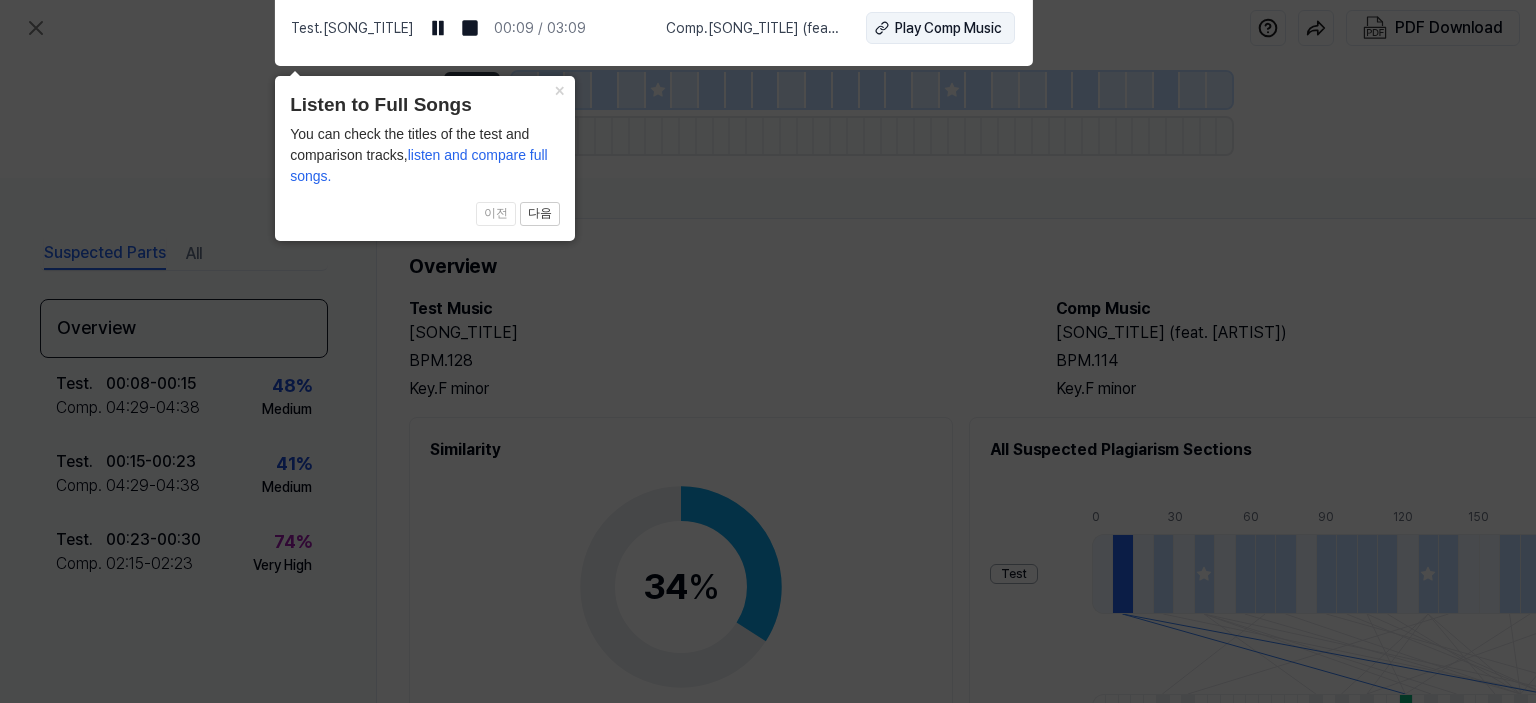 click on "Play Comp Music" at bounding box center [948, 28] 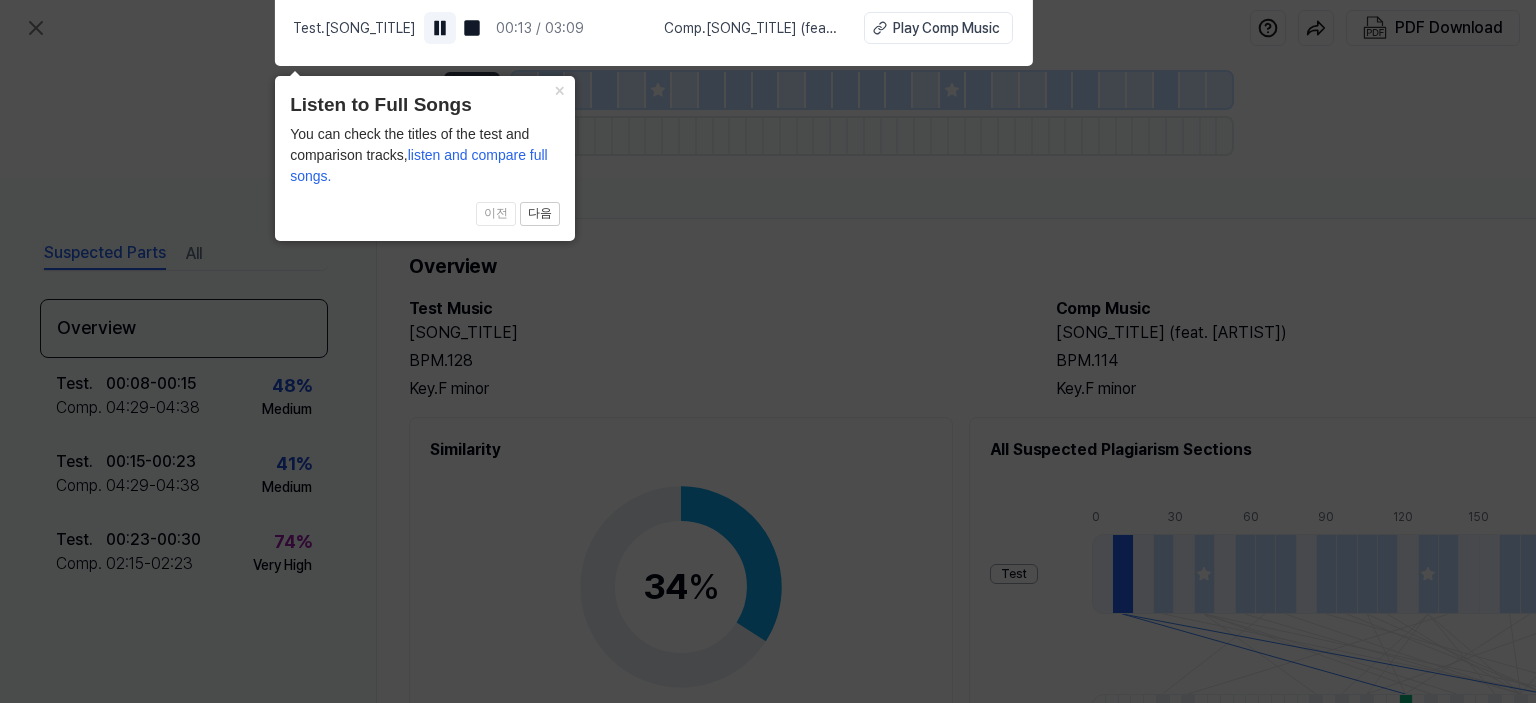 click at bounding box center (440, 28) 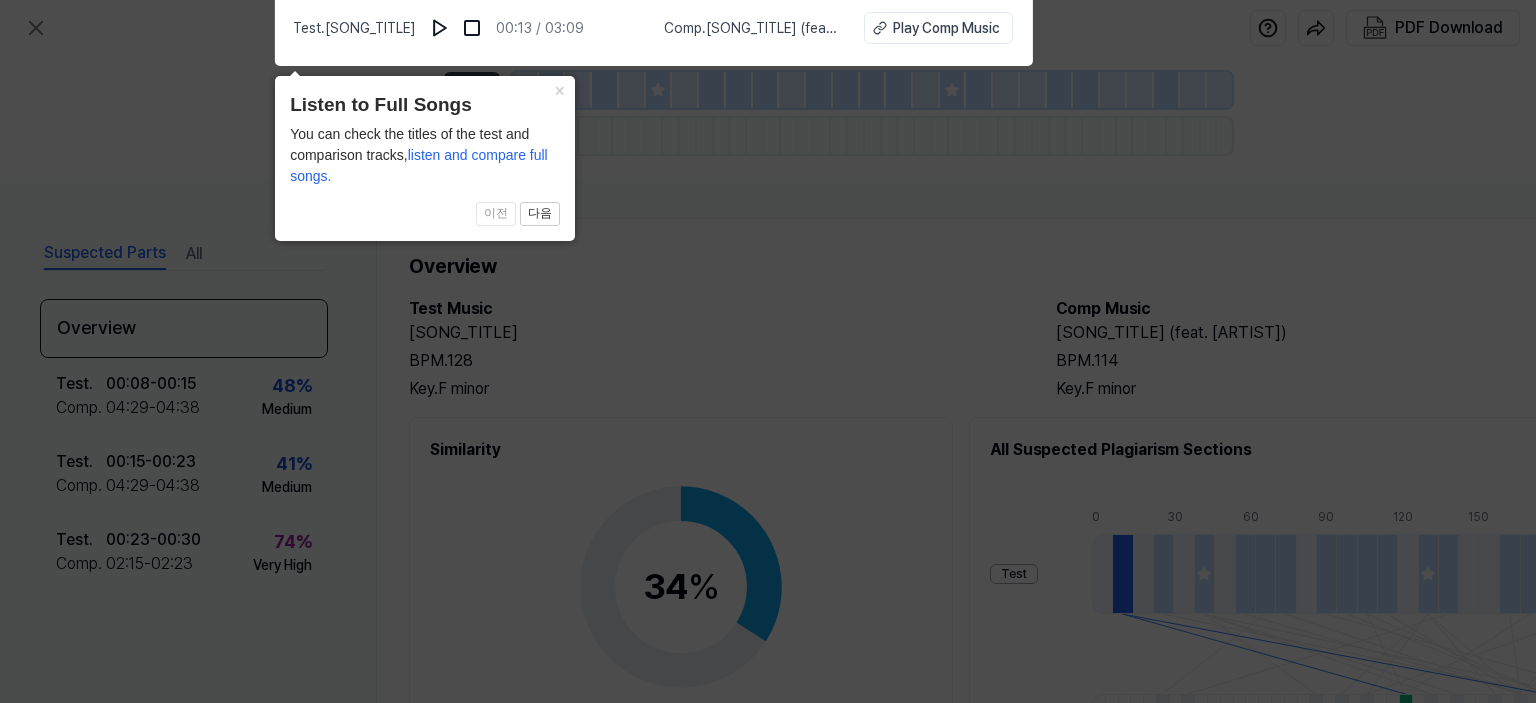 click 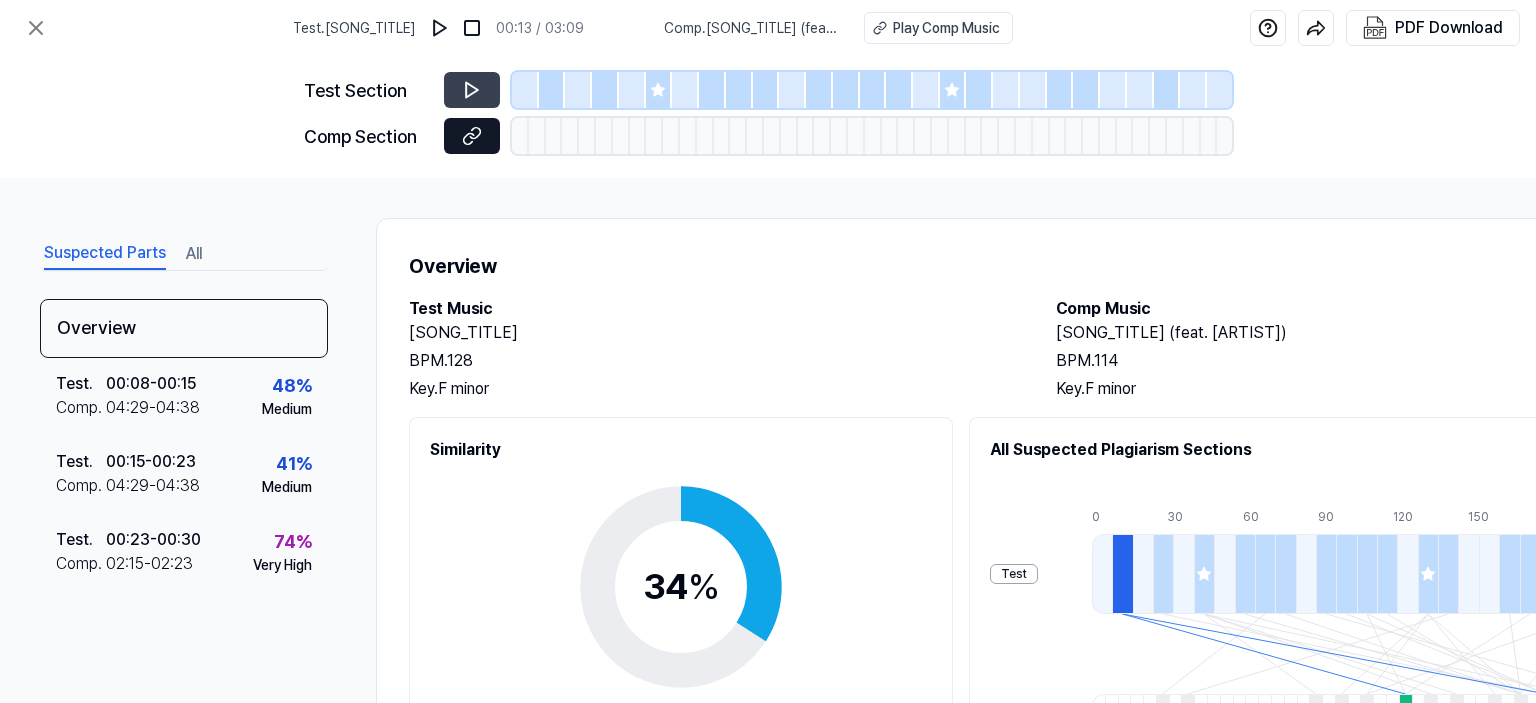 click at bounding box center [472, 136] 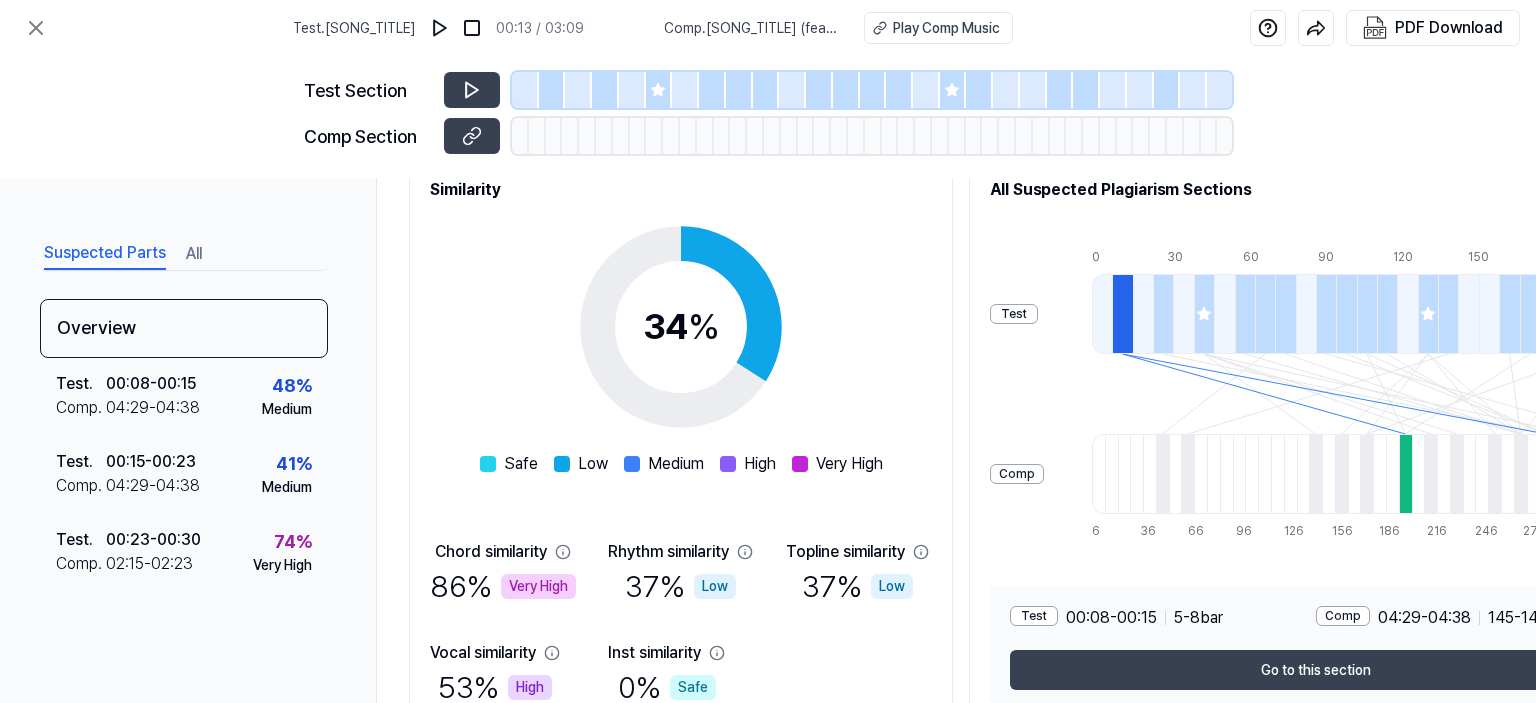 scroll, scrollTop: 168, scrollLeft: 0, axis: vertical 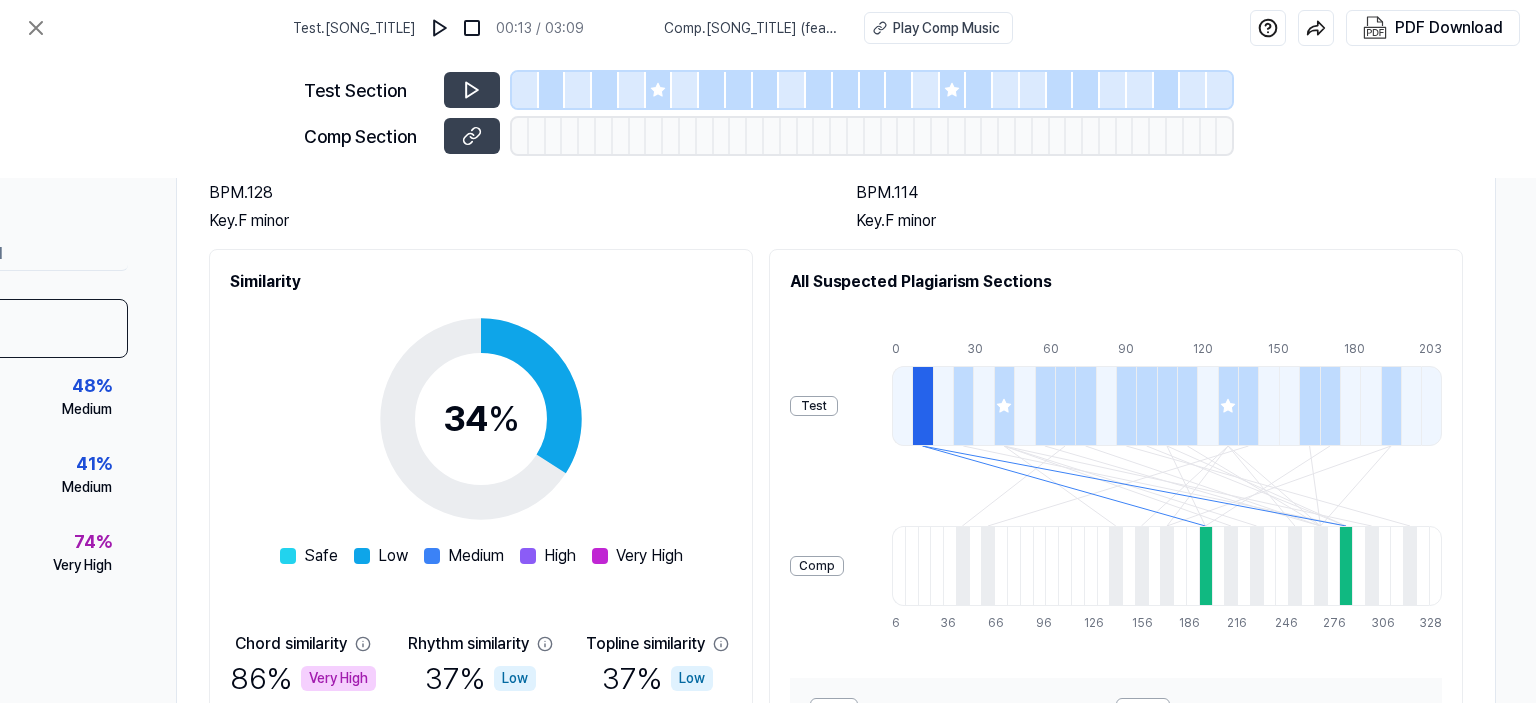 drag, startPoint x: 365, startPoint y: 163, endPoint x: 376, endPoint y: 174, distance: 15.556349 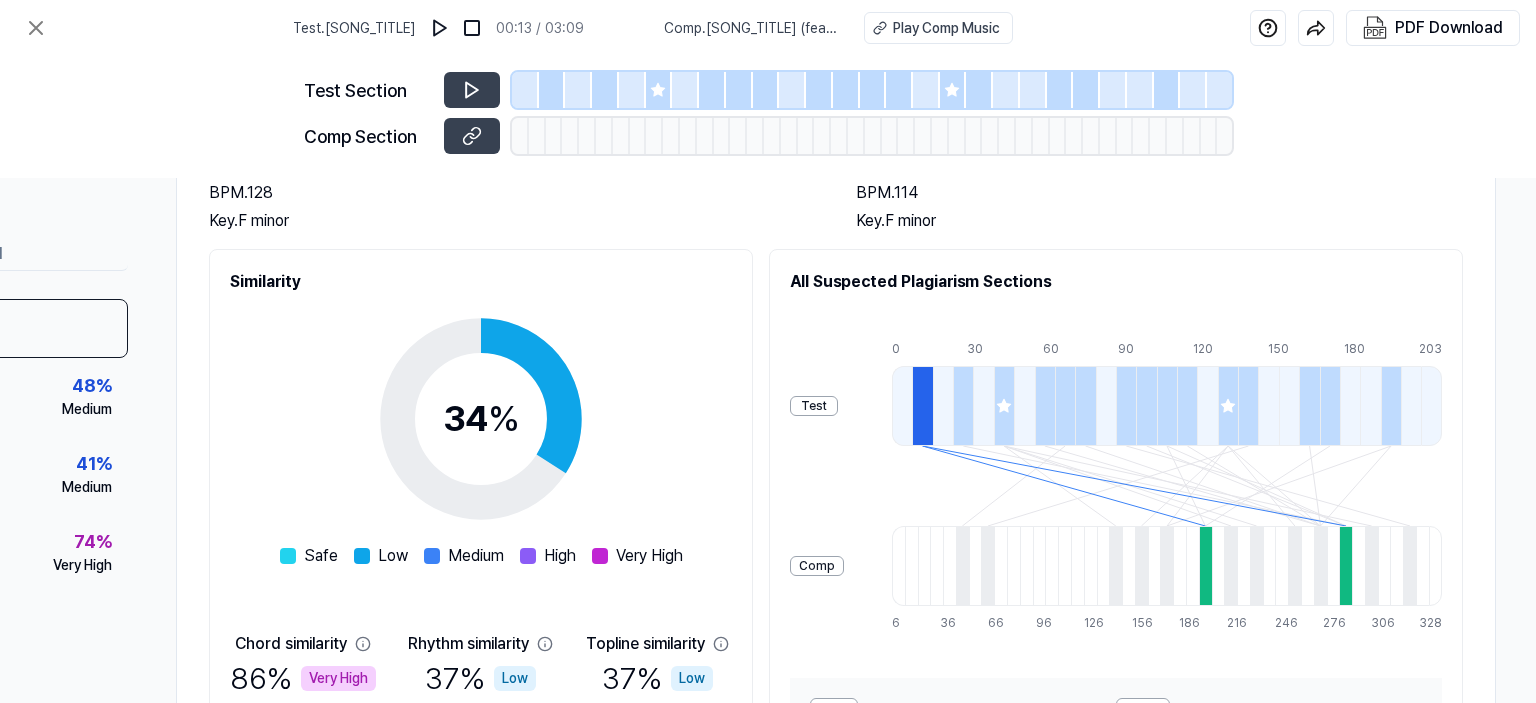 click on "Comp" at bounding box center [817, 566] 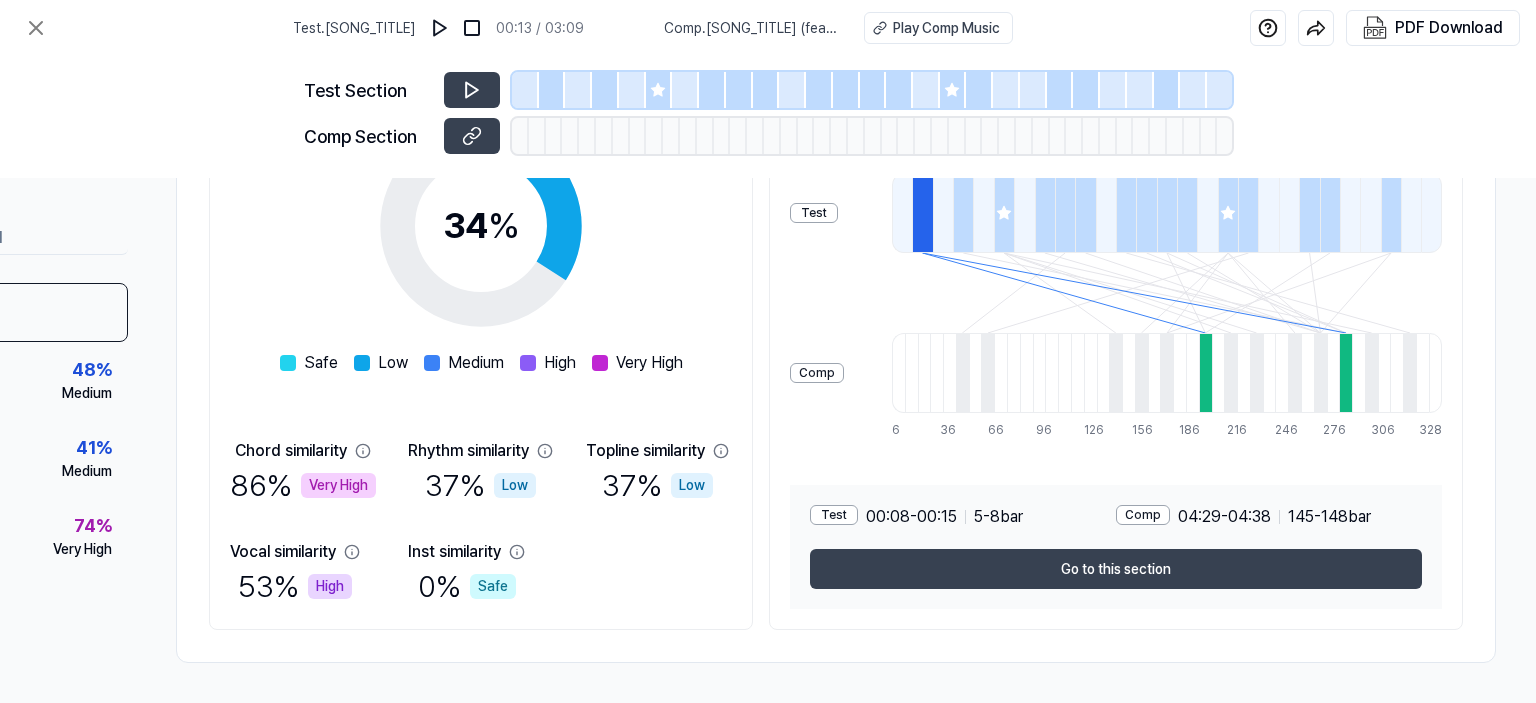 click on "Comp" at bounding box center [1143, 515] 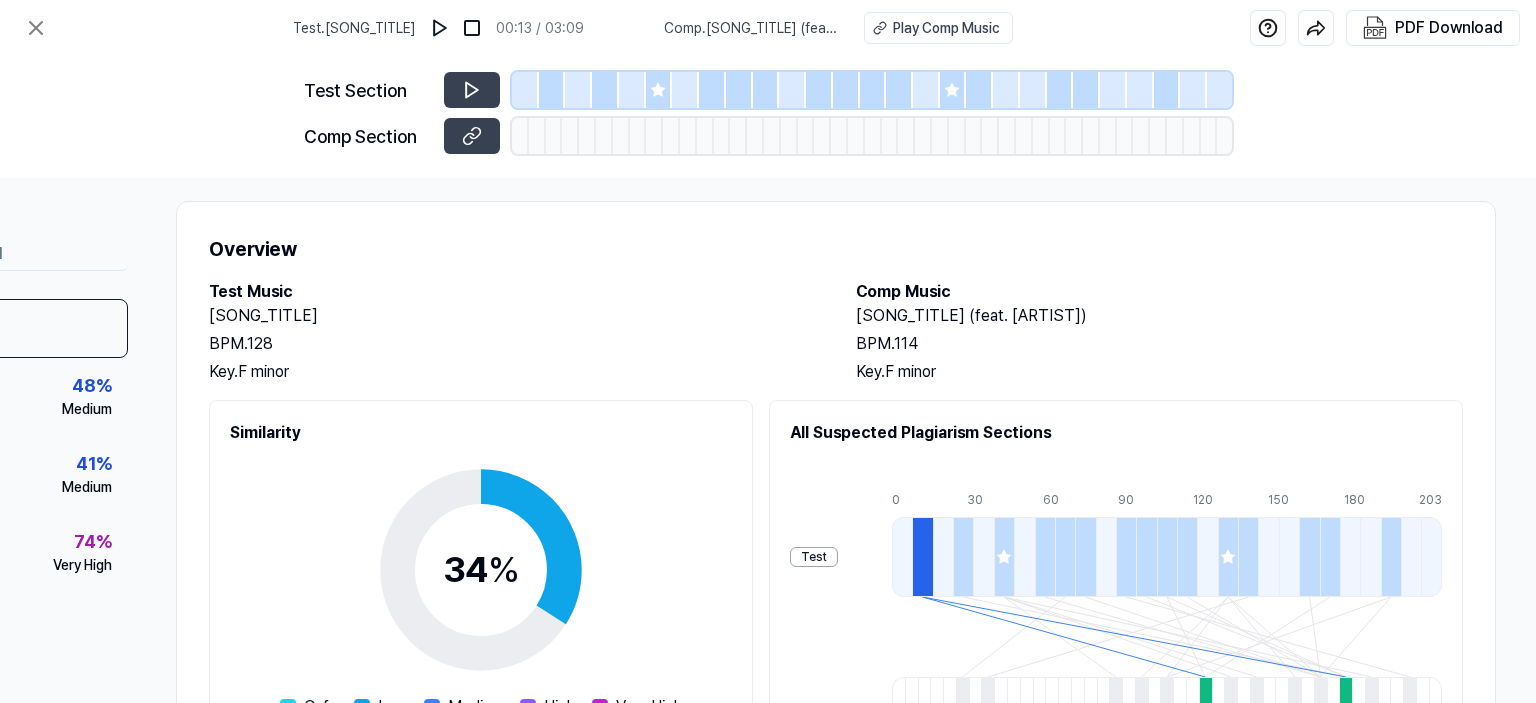 scroll, scrollTop: 0, scrollLeft: 208, axis: horizontal 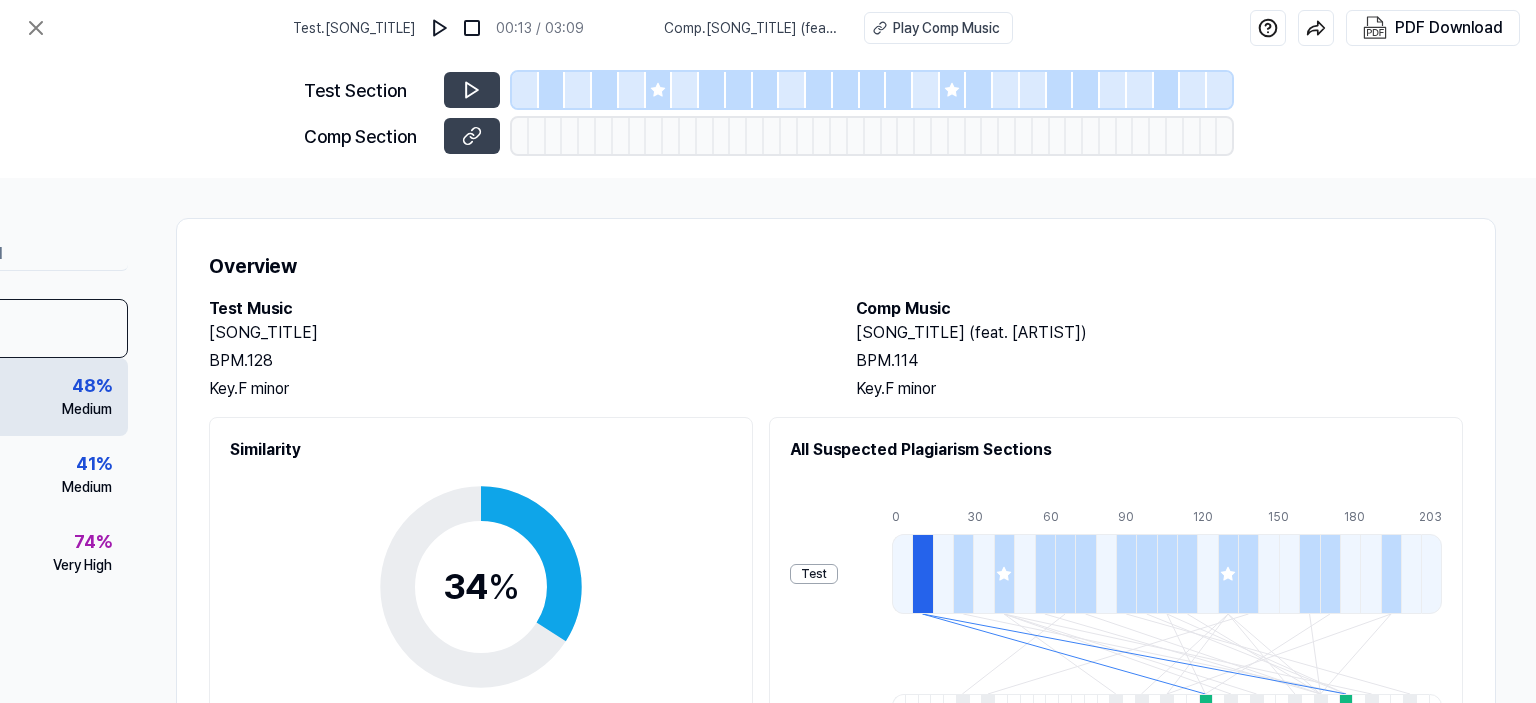 click on "48 %" at bounding box center [92, 385] 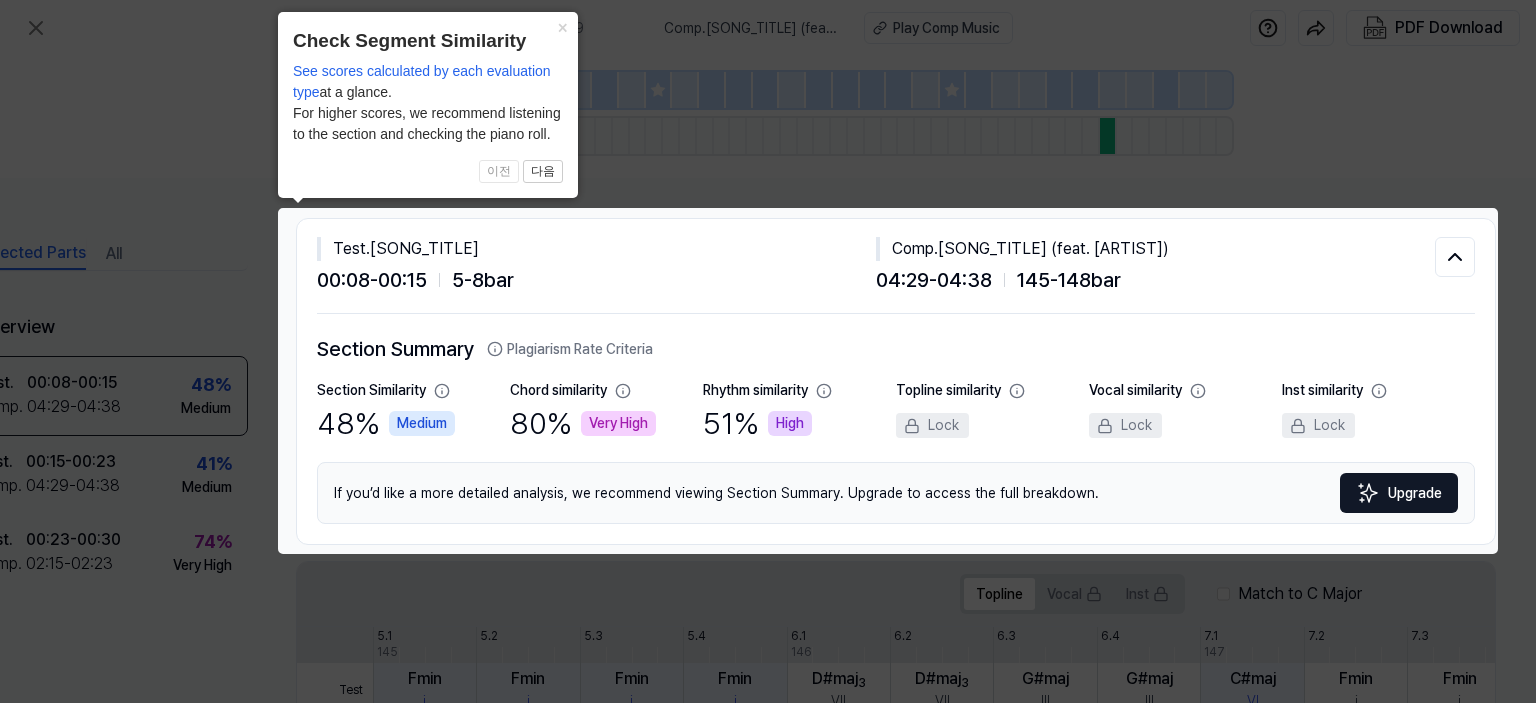 scroll, scrollTop: 0, scrollLeft: 88, axis: horizontal 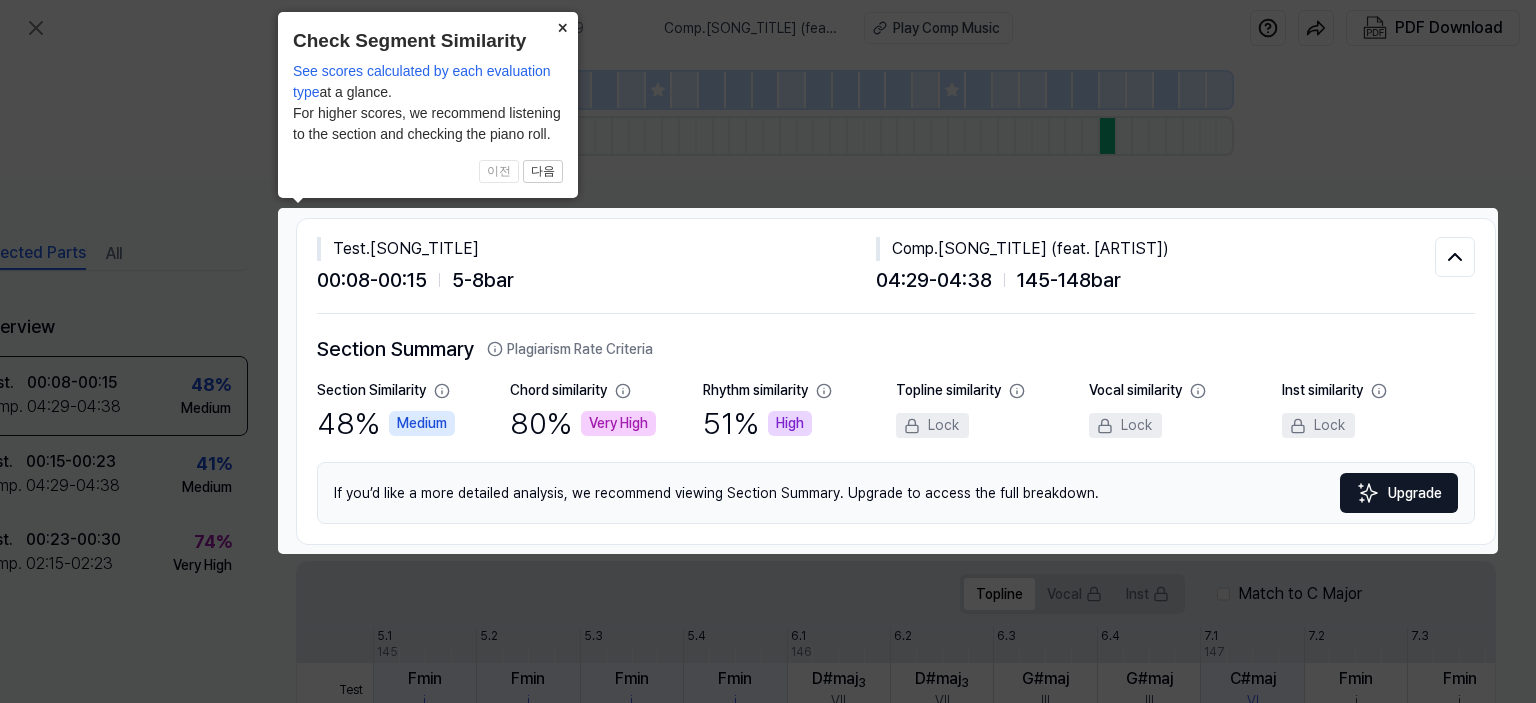 click on "×" at bounding box center [562, 26] 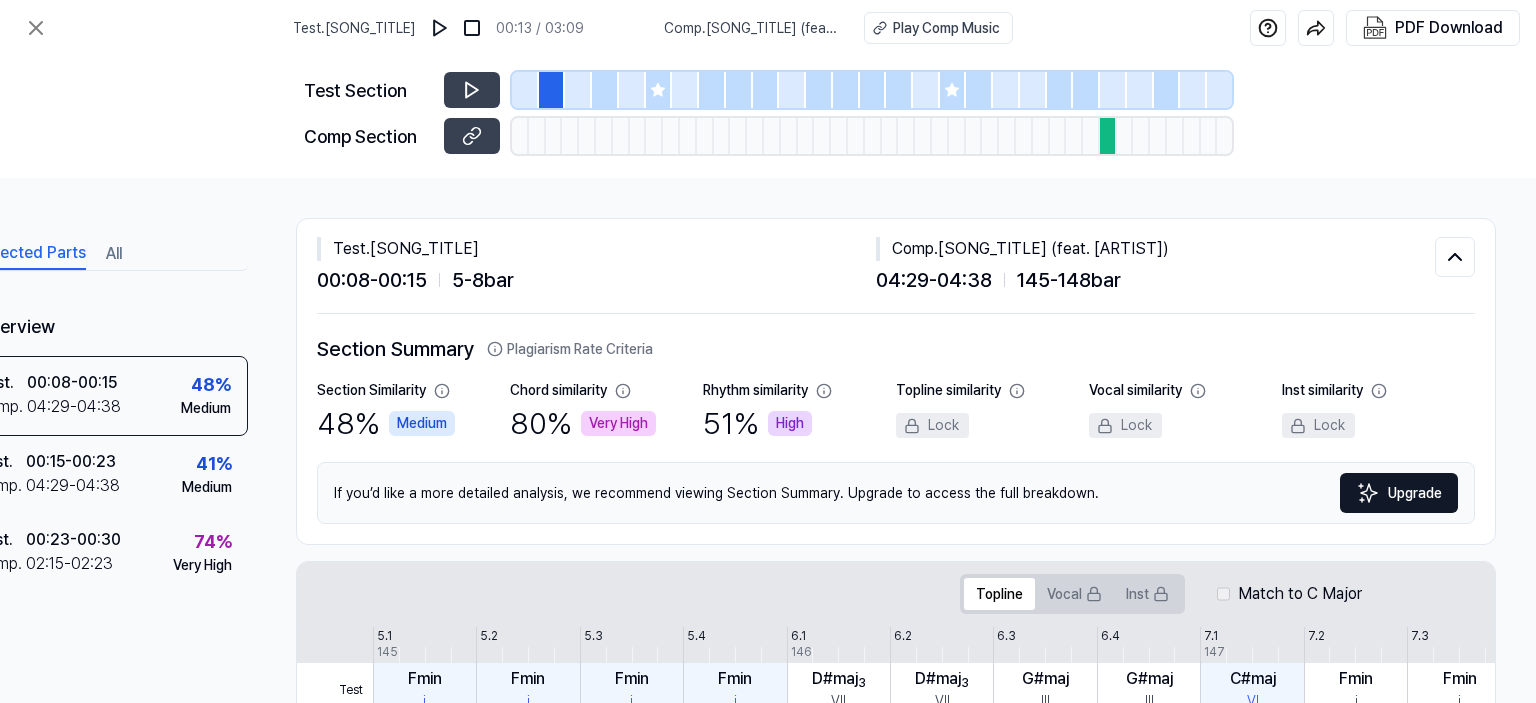 click on "51 % High" at bounding box center (757, 423) 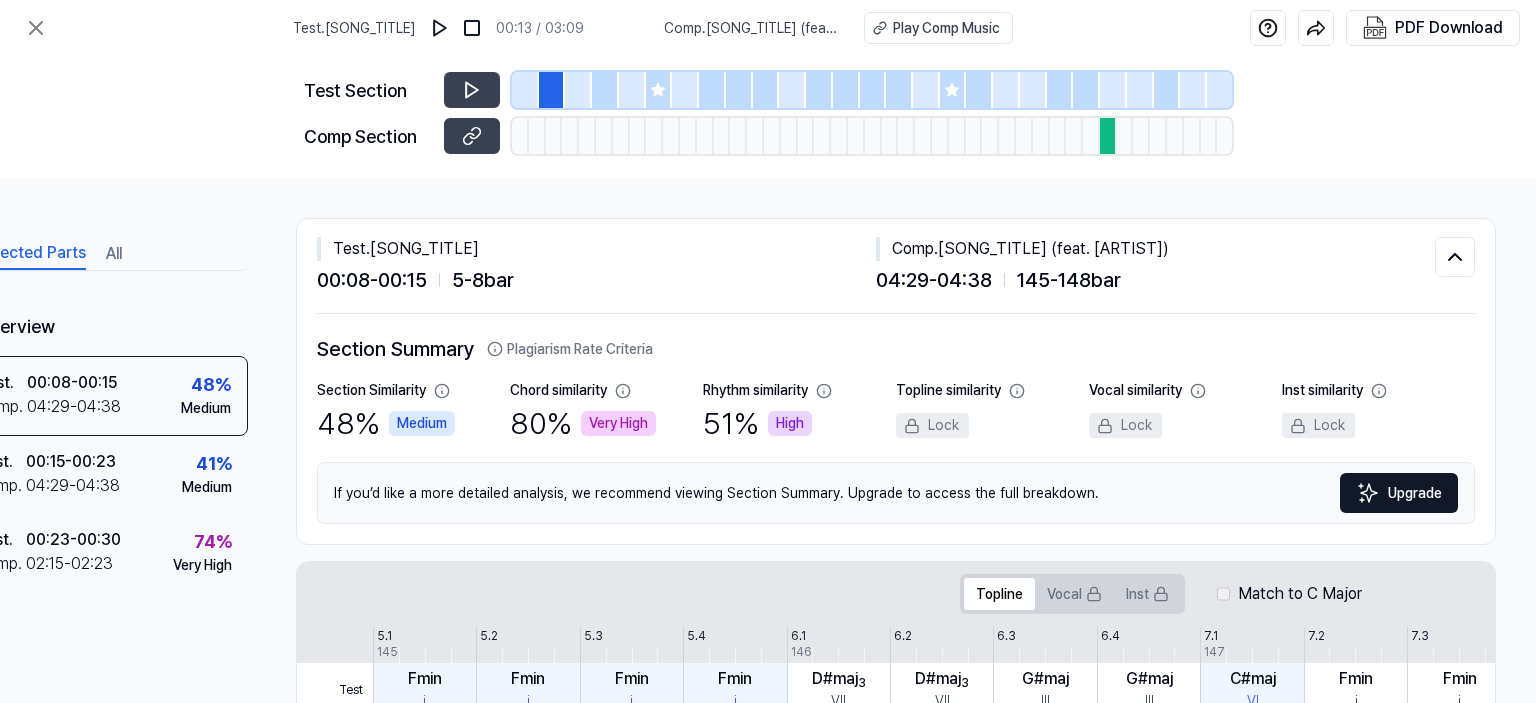 click on "80 % Very High" at bounding box center (583, 423) 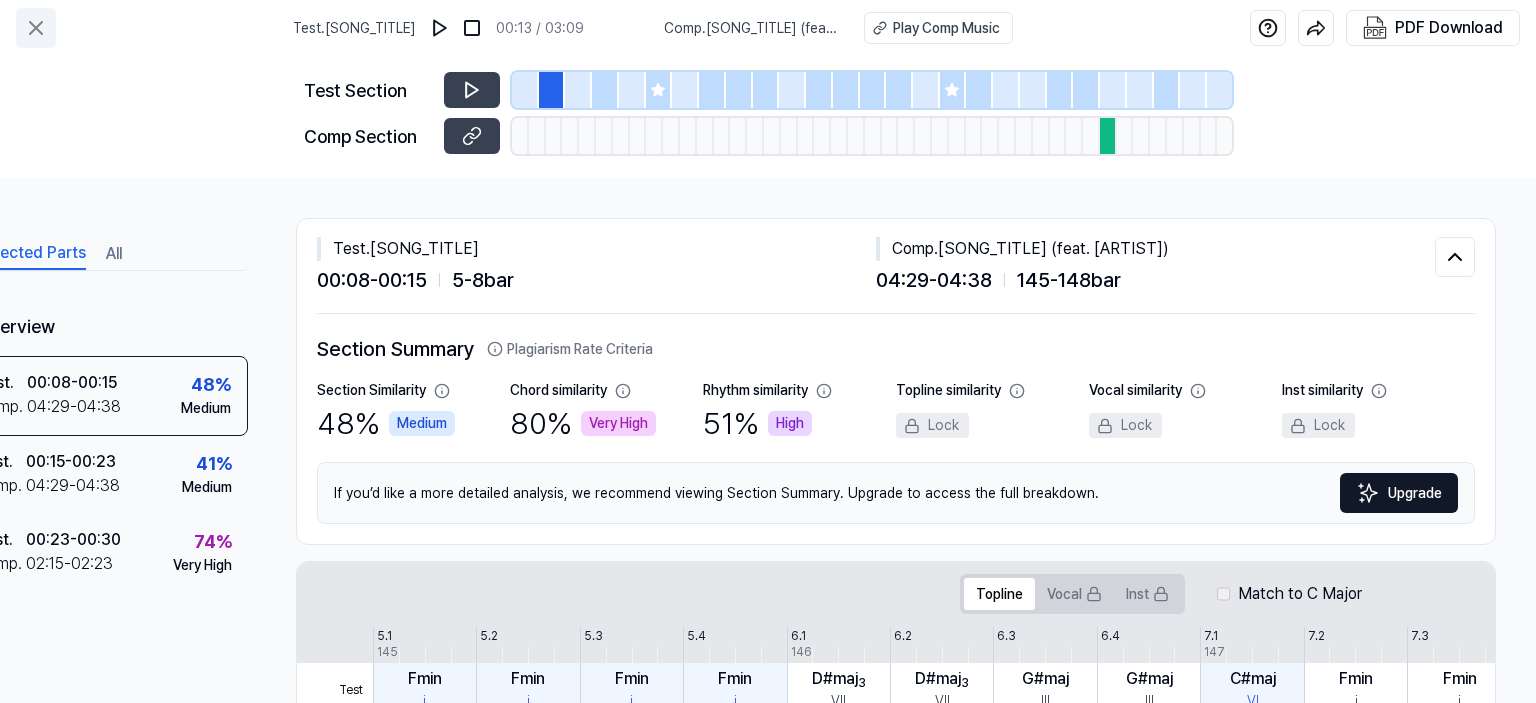 click 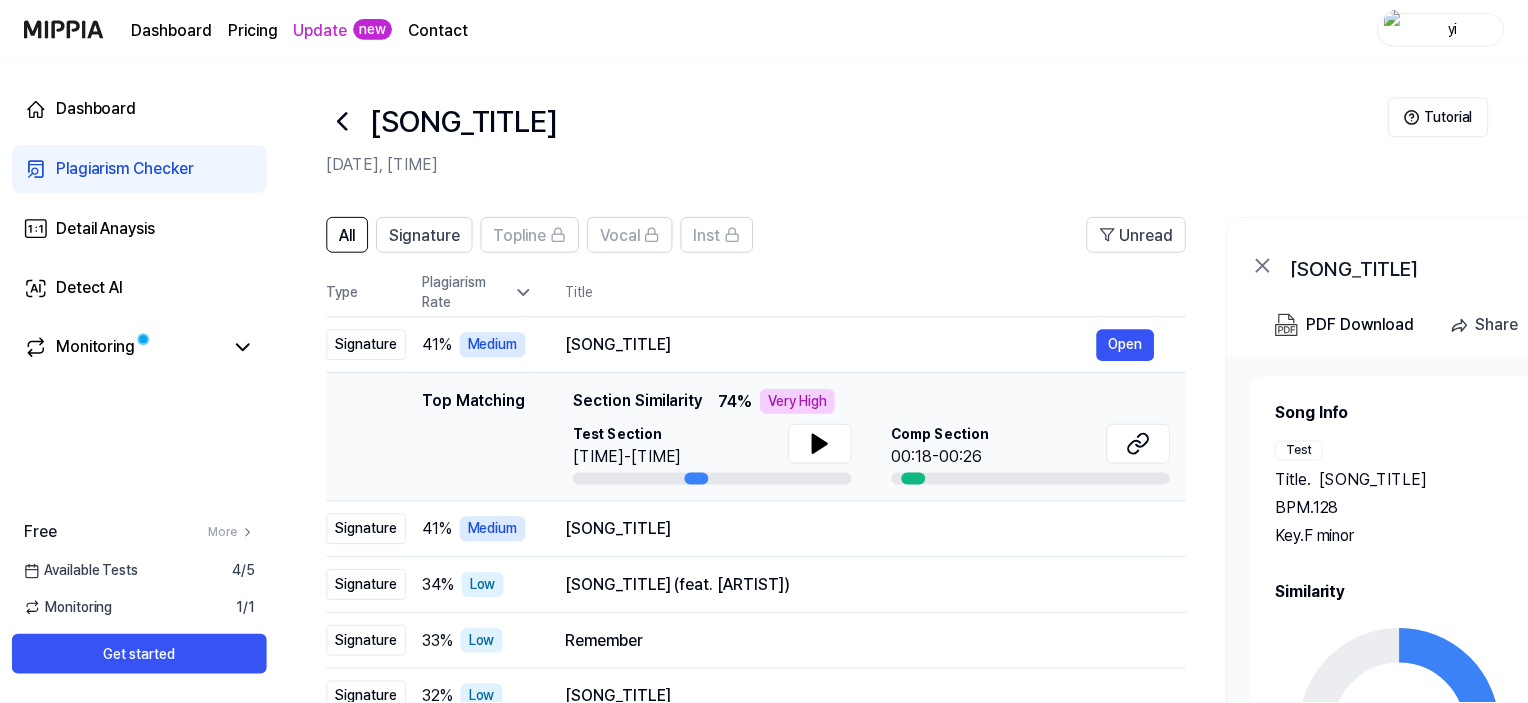 scroll, scrollTop: 304, scrollLeft: 0, axis: vertical 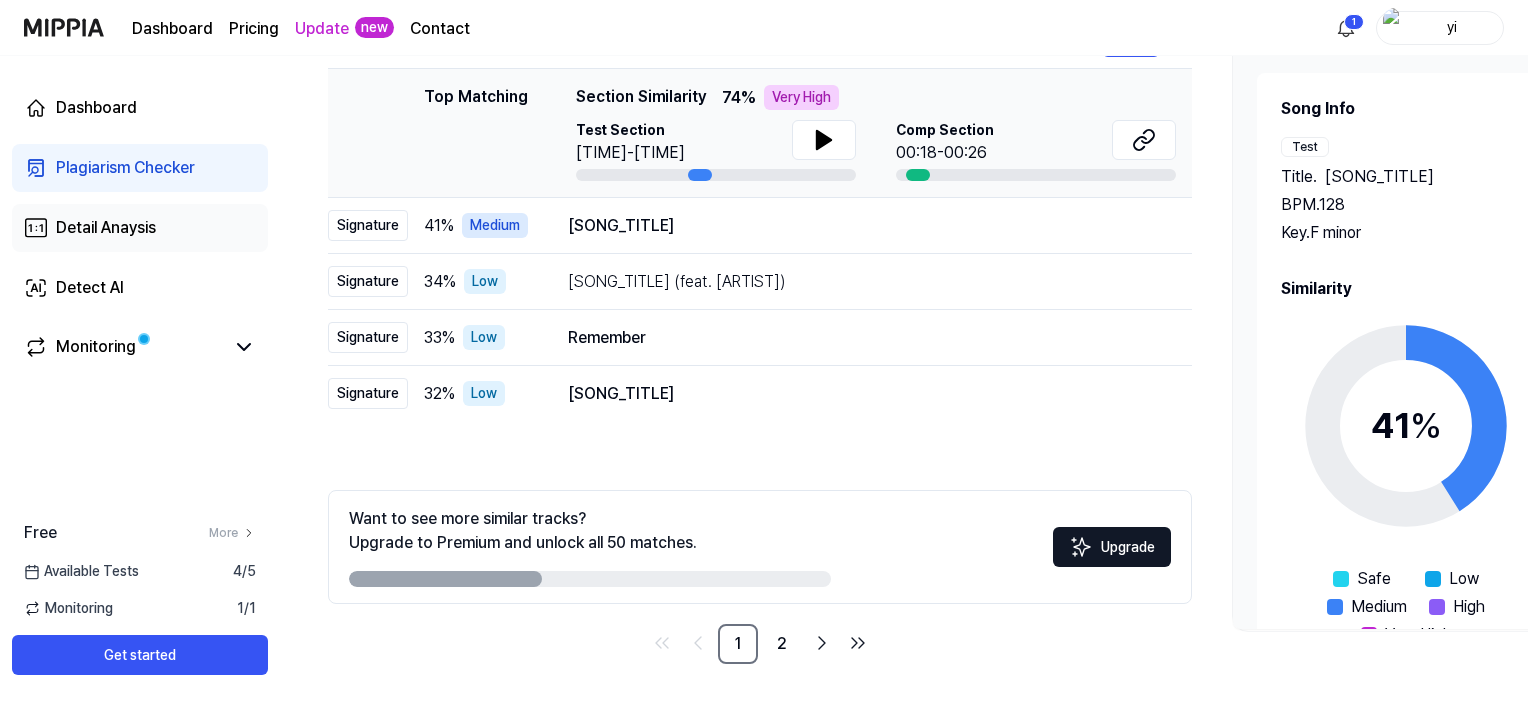 click on "Detail Anaysis" at bounding box center [106, 228] 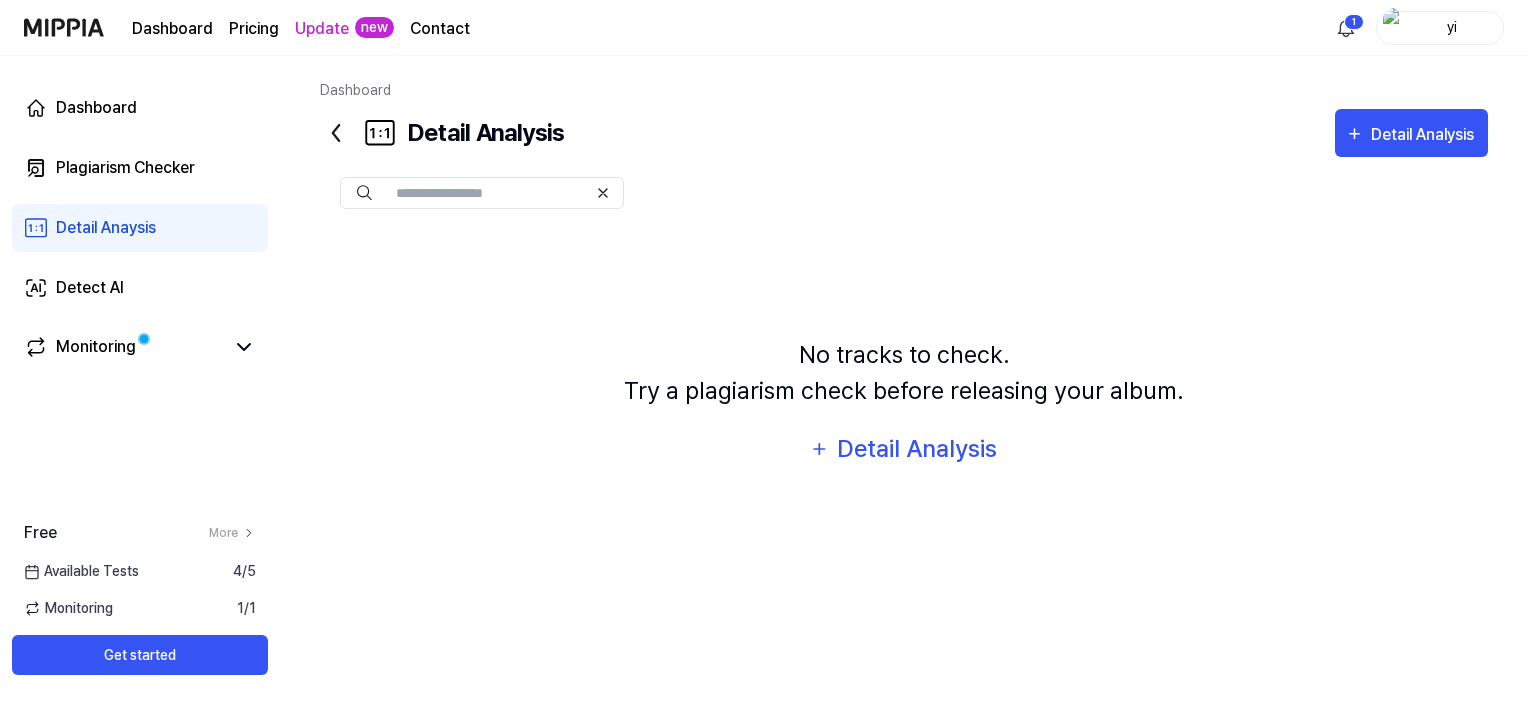 scroll, scrollTop: 0, scrollLeft: 0, axis: both 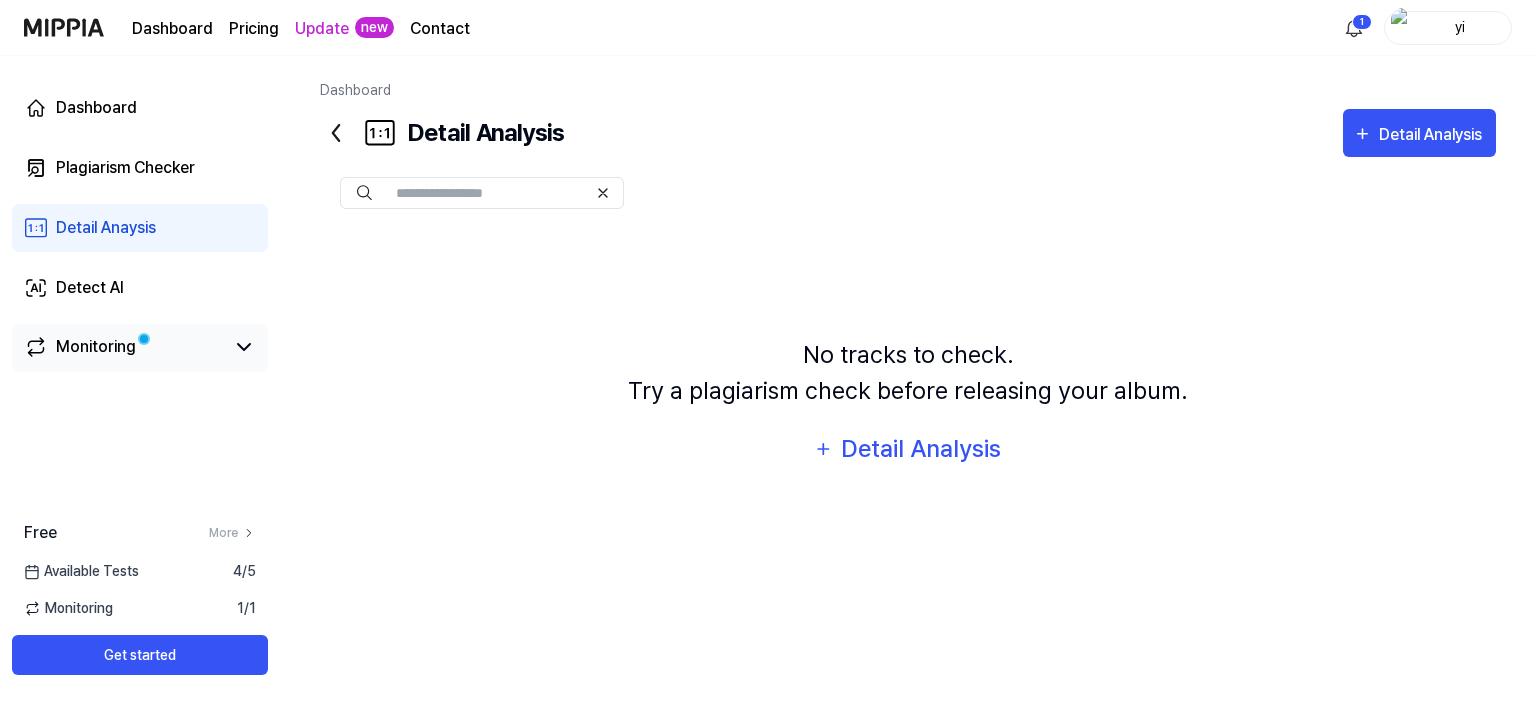 click on "Monitoring" at bounding box center [96, 347] 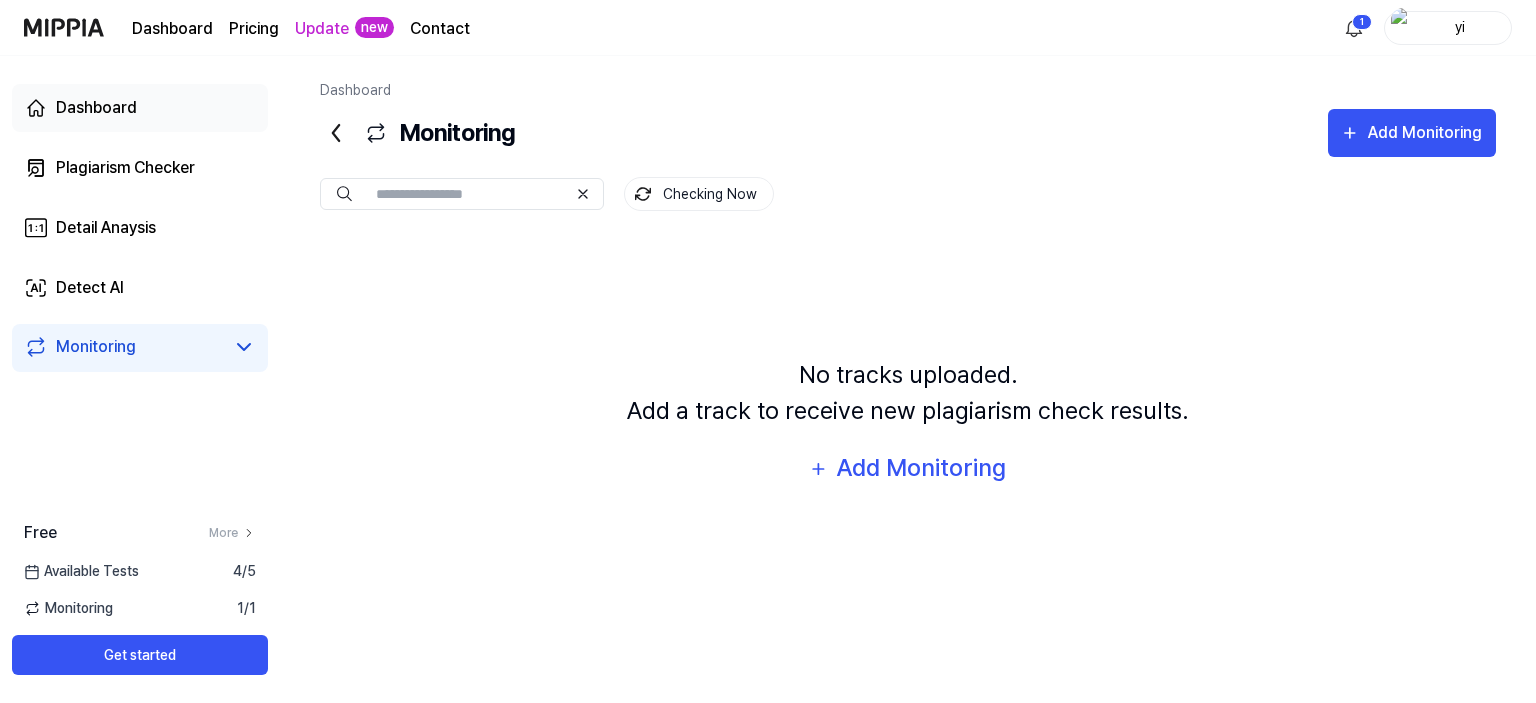 click on "Dashboard" at bounding box center (140, 108) 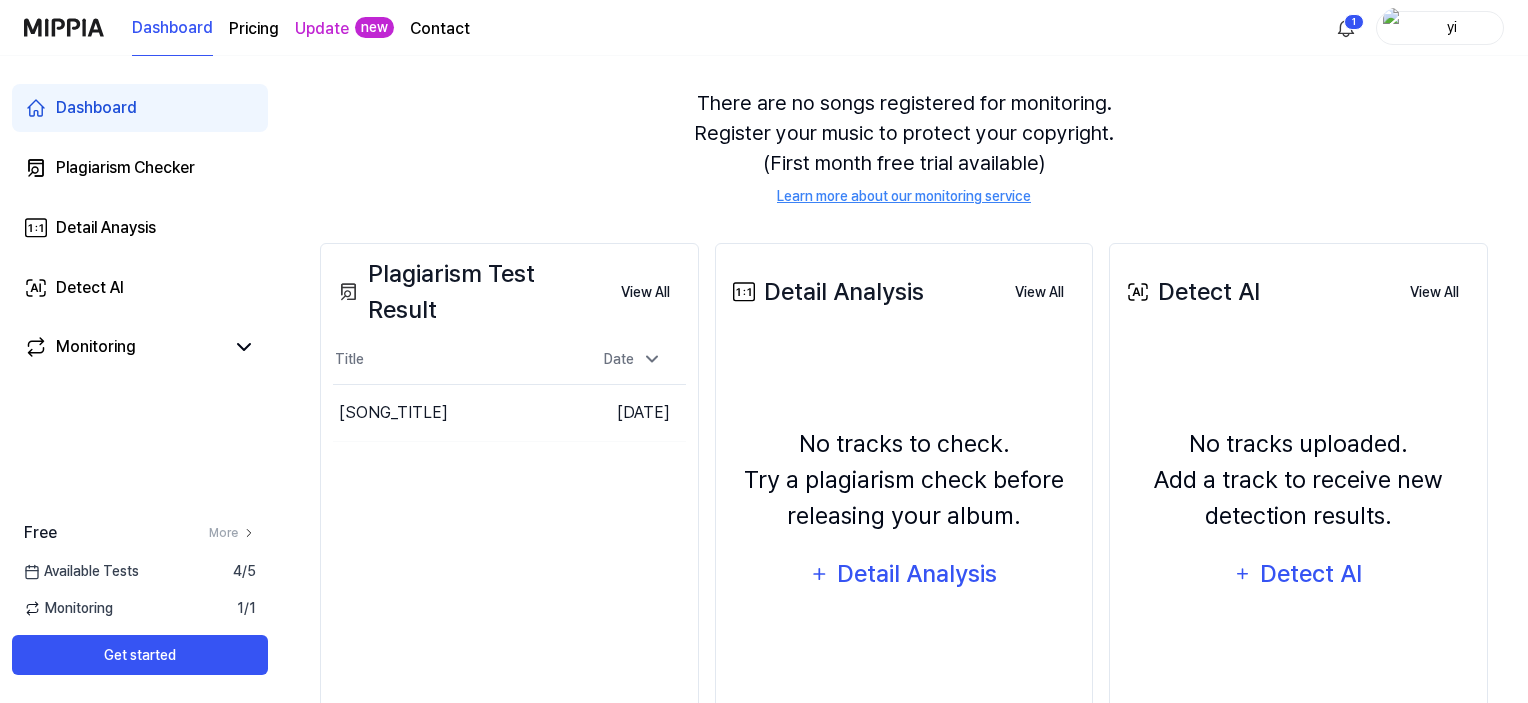 scroll, scrollTop: 200, scrollLeft: 0, axis: vertical 